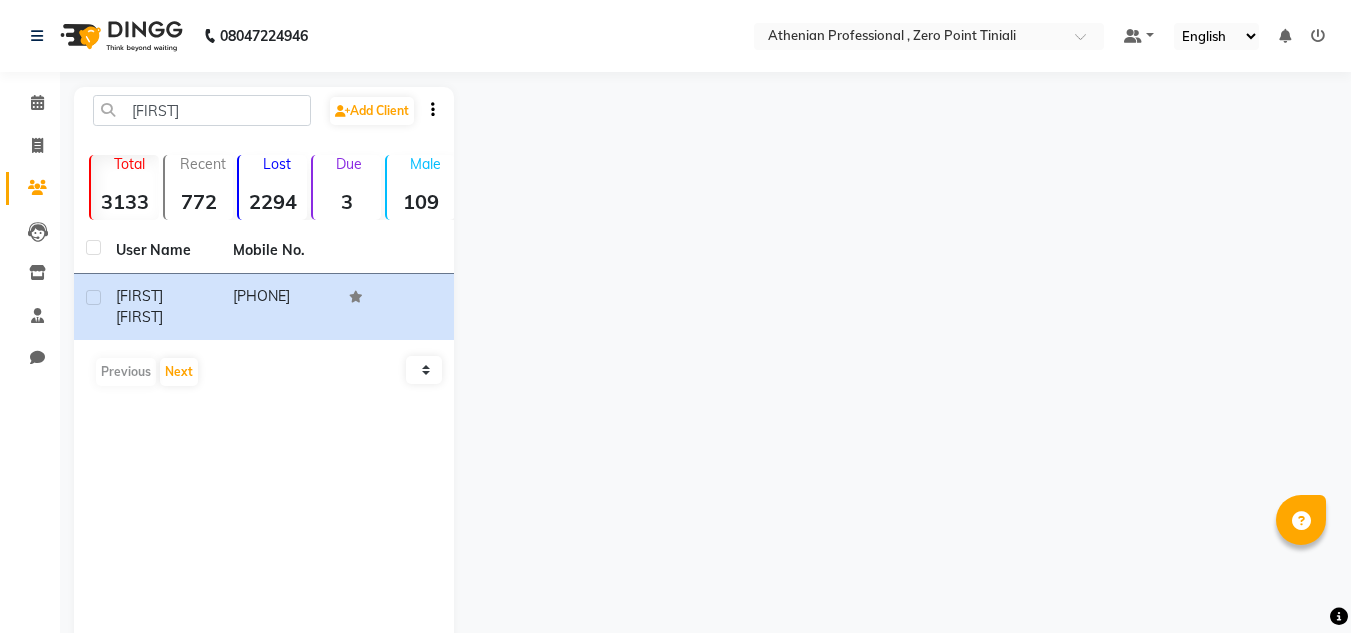 scroll, scrollTop: 0, scrollLeft: 0, axis: both 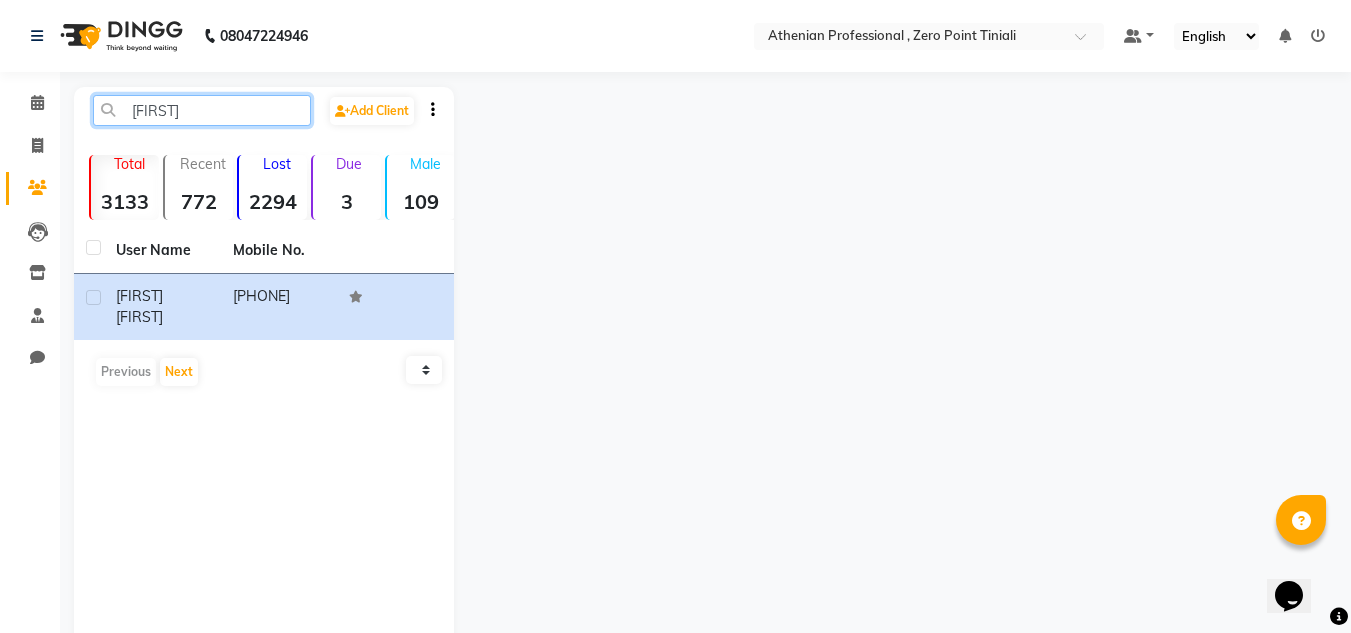click on "[FIRST]" 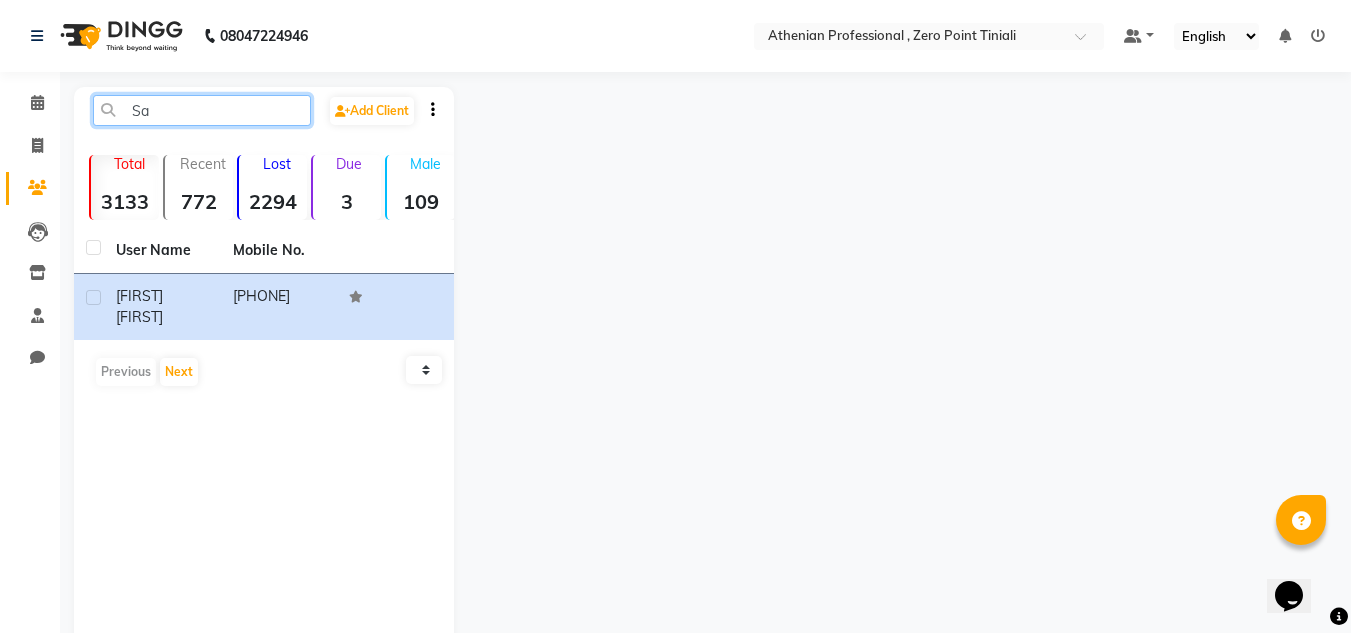 type on "S" 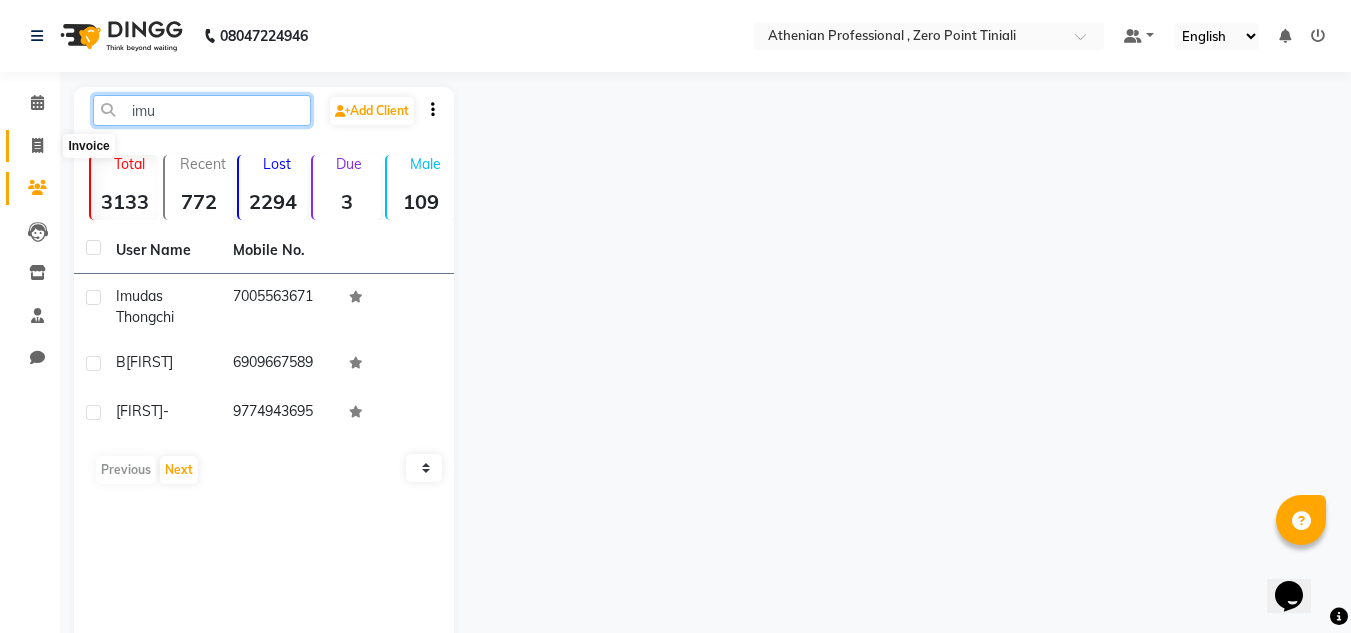 type on "imu" 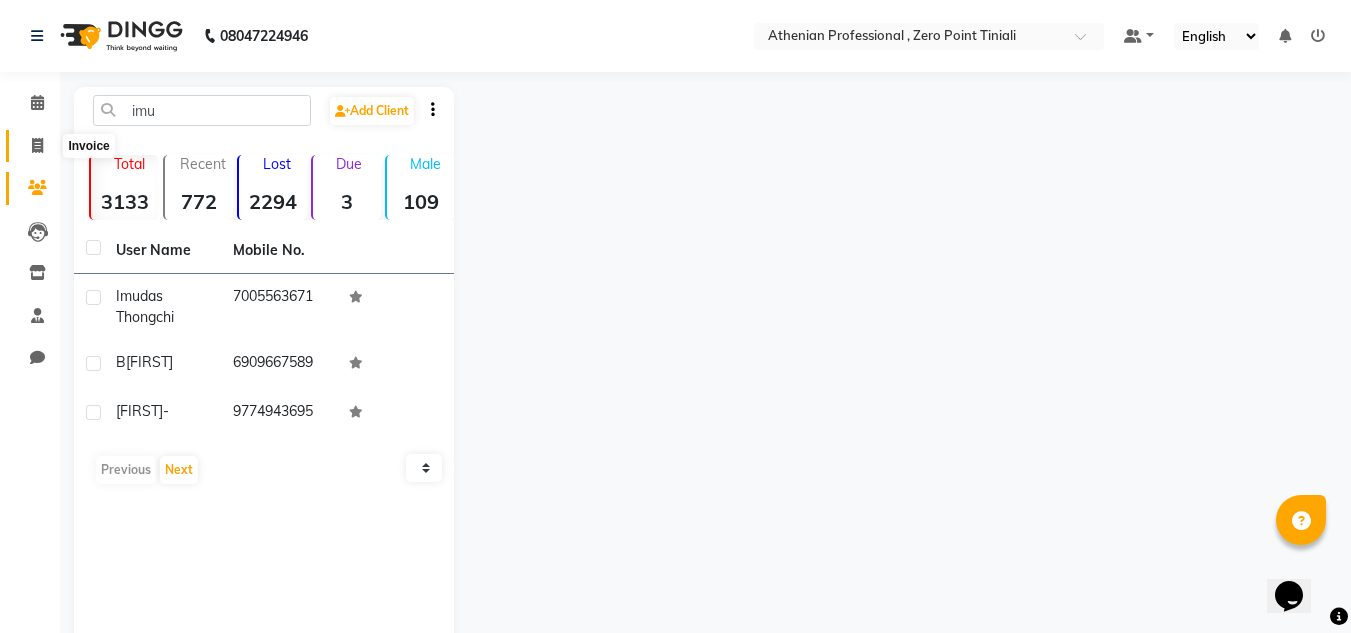 click 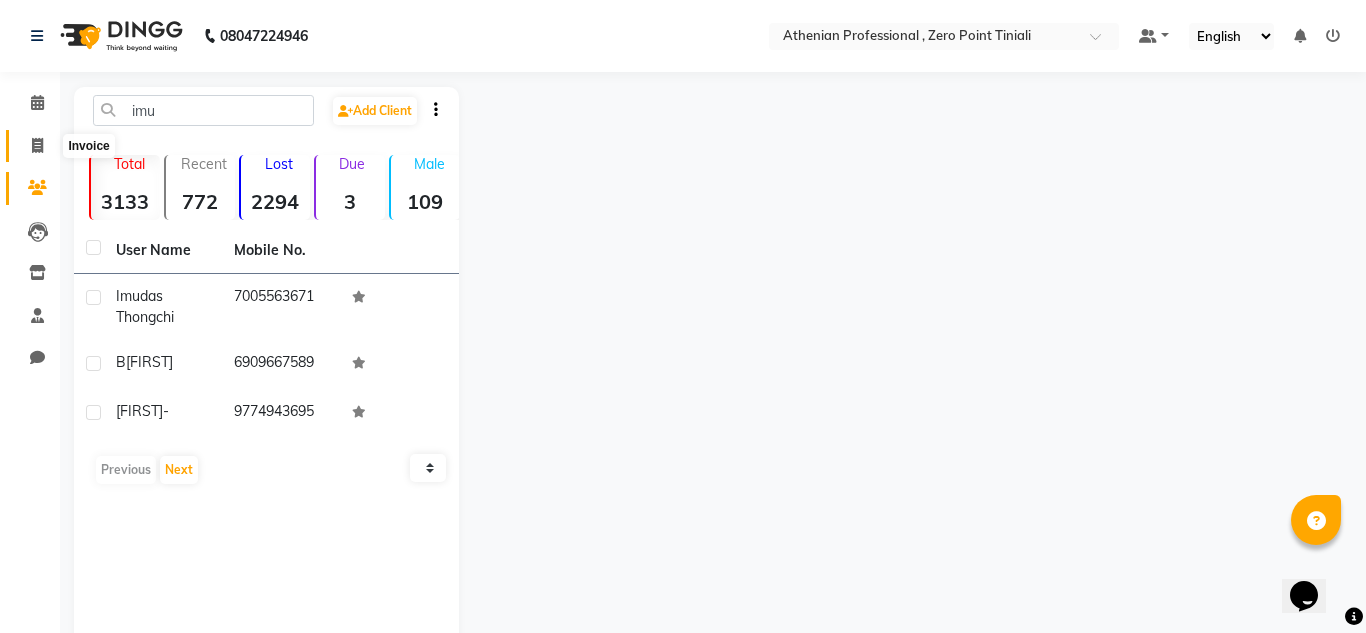 select on "service" 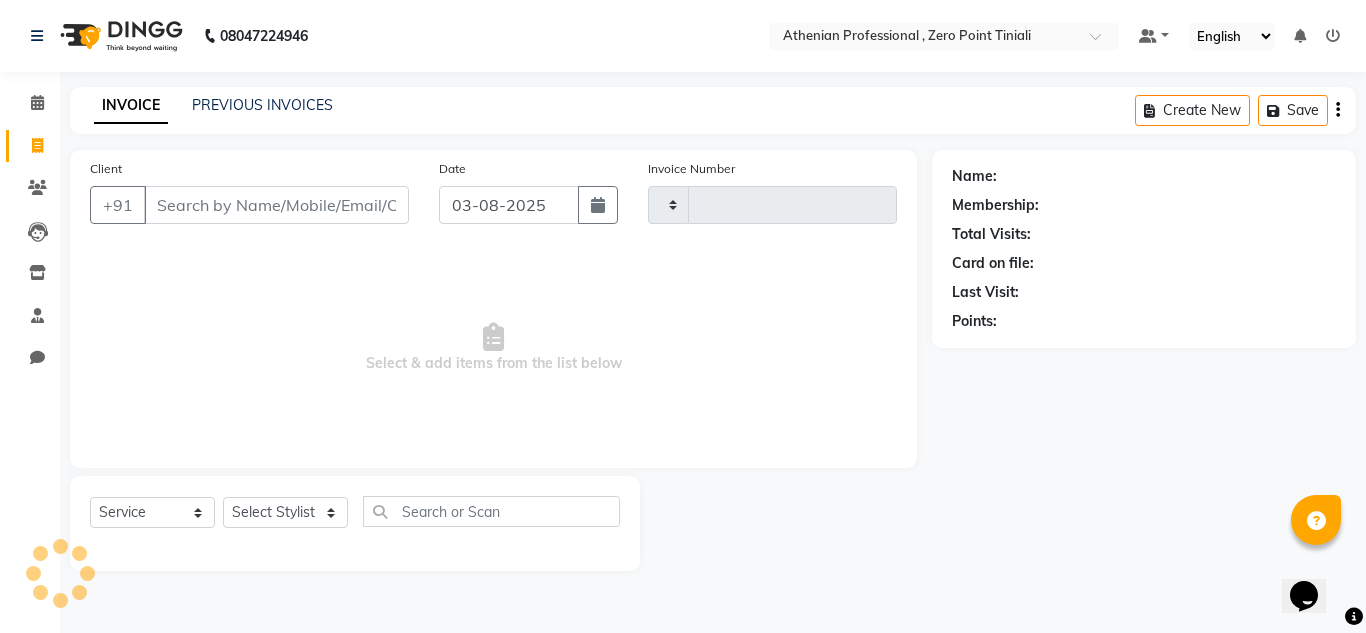type on "1851" 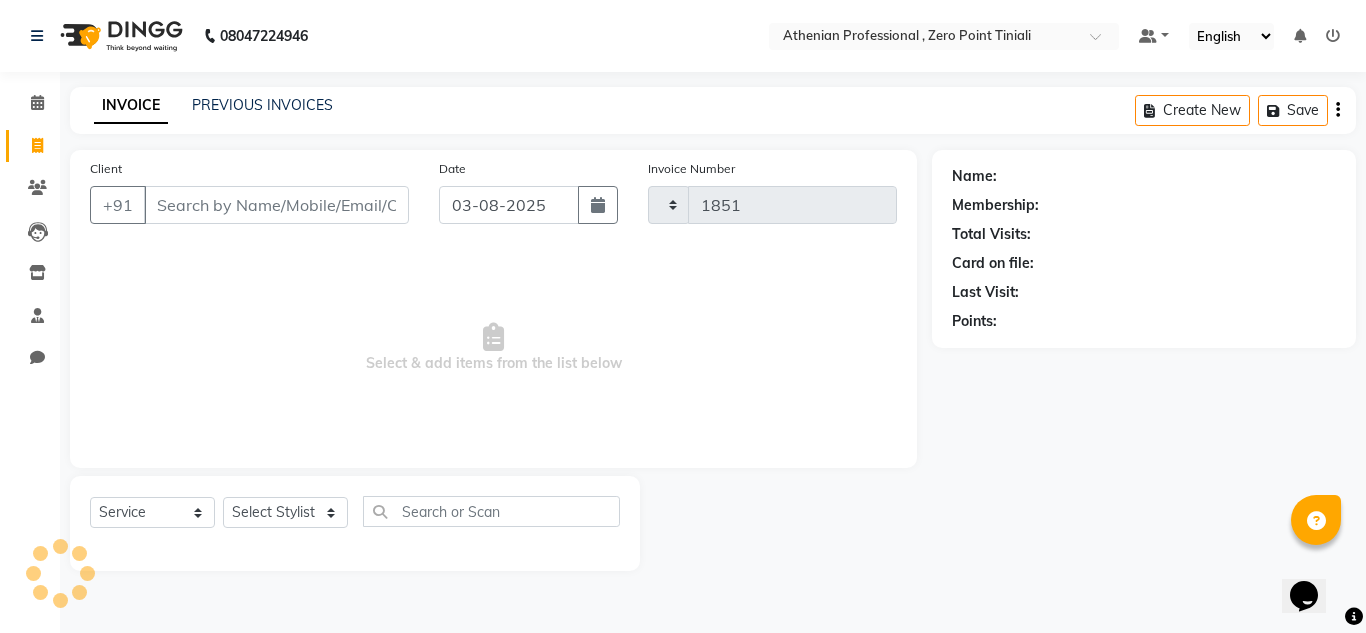 select on "8300" 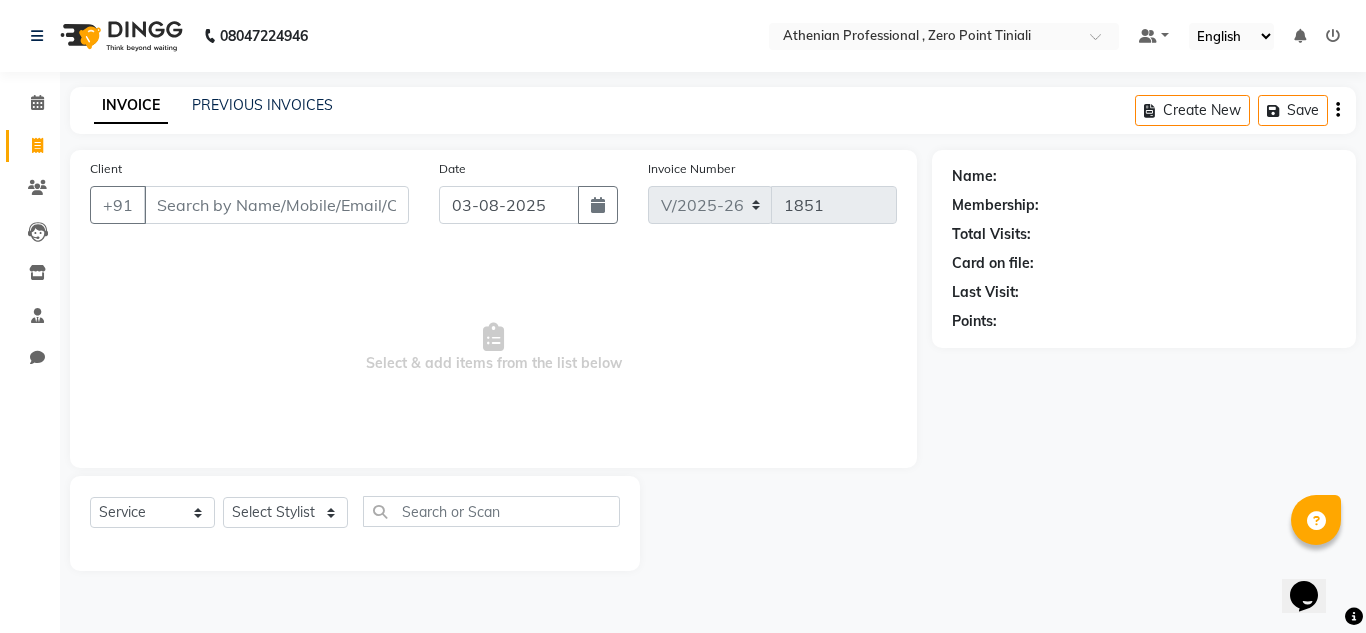 click on "Client" at bounding box center [276, 205] 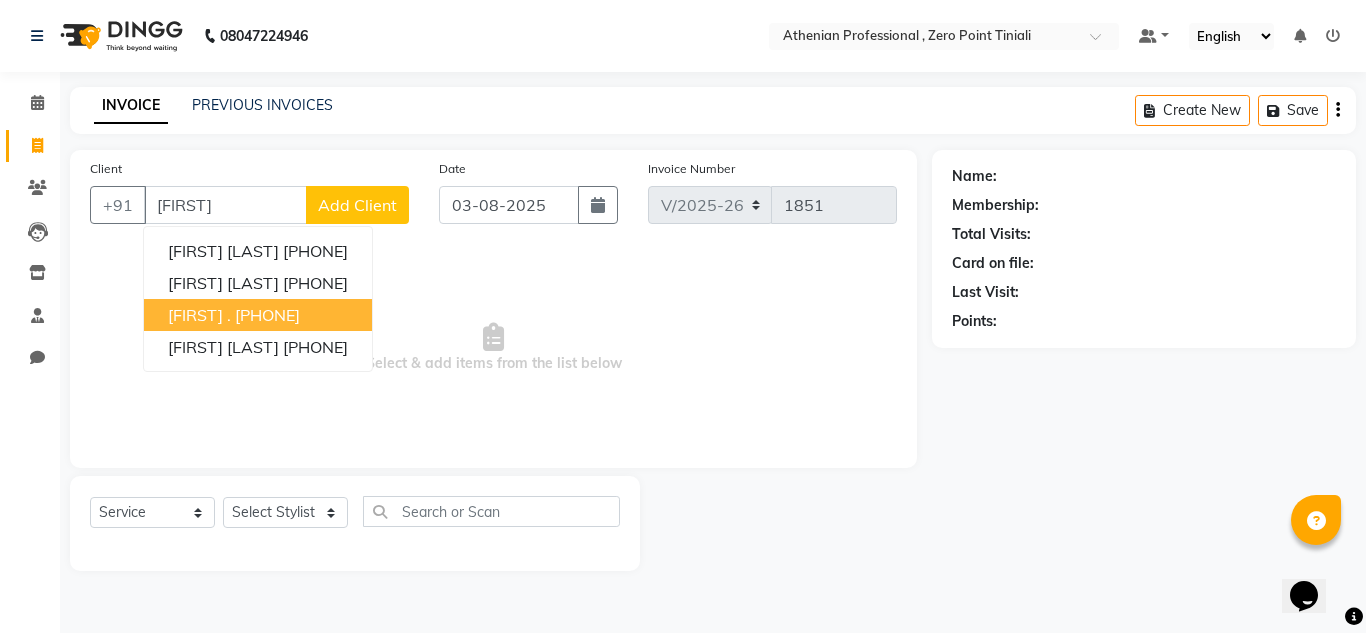 click on "[PHONE]" at bounding box center (267, 315) 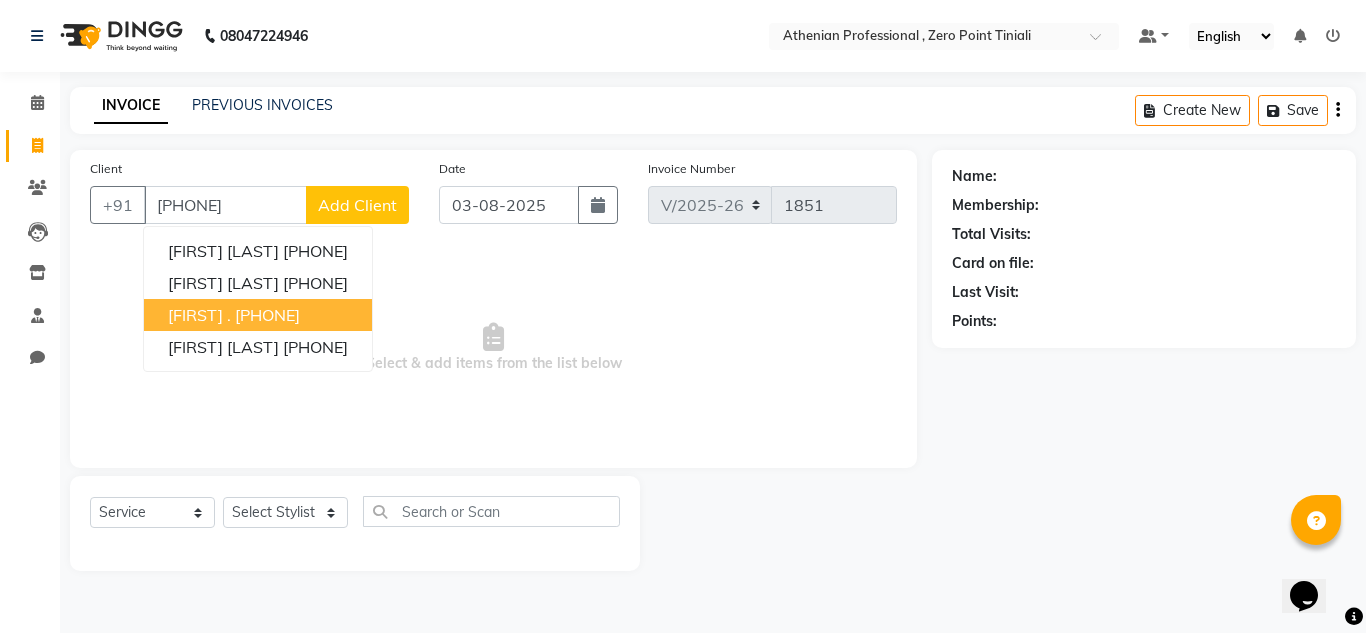 type on "[PHONE]" 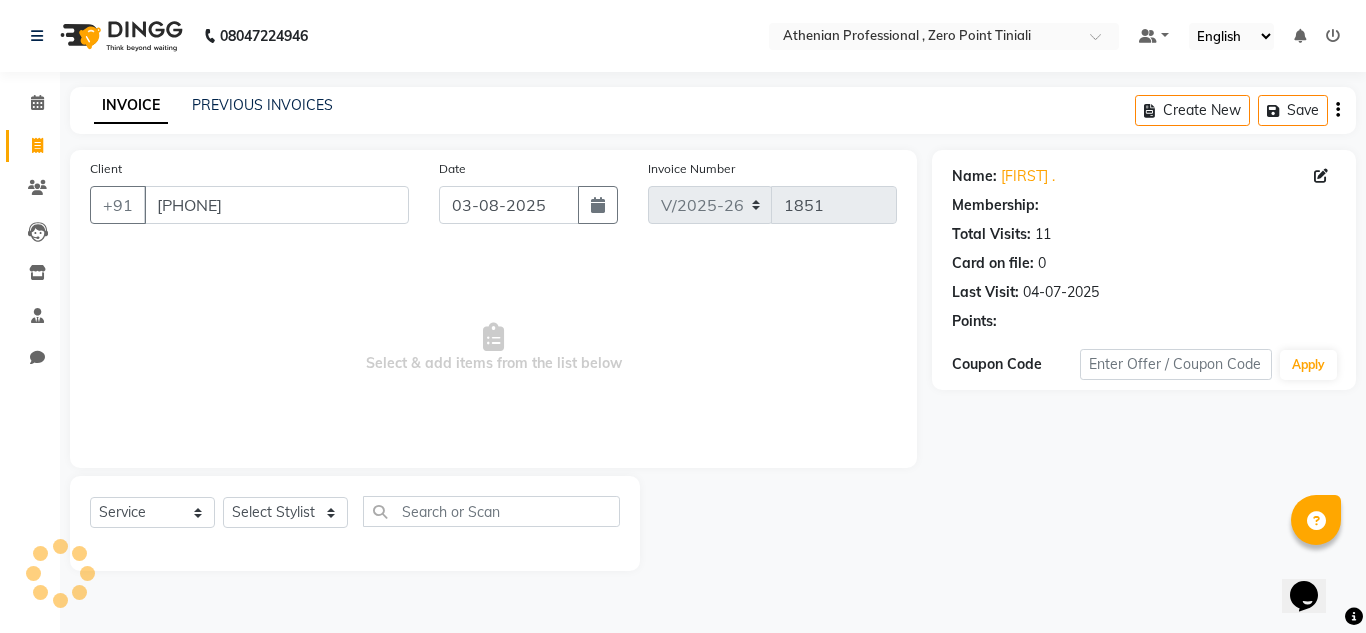 select on "1: Object" 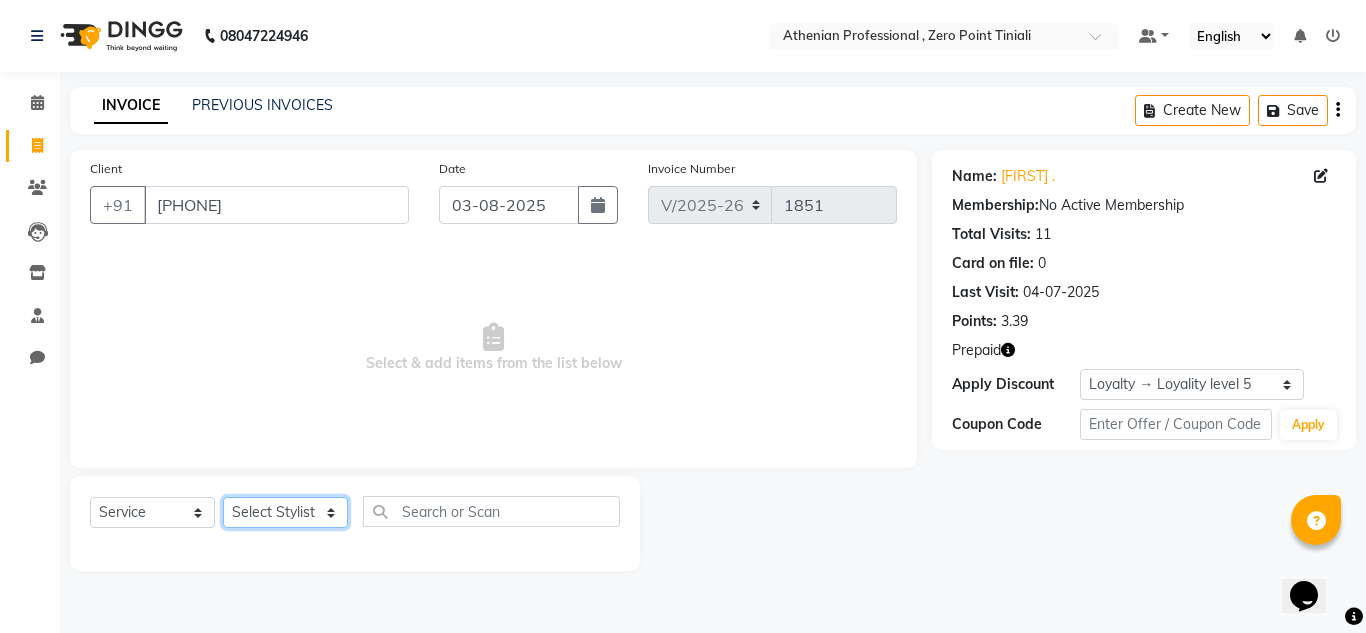 click on "Select Stylist [FIRST] [LAST] [FIRST] [LAST] [FIRST] [LAST] [FIRST] [LAST] Manager [FIRST] [LAST] [FIRST] [LAST] [FIRST] [LAST] [FIRST] [LAST] [FIRST] [LAST] [FIRST] [LAST] [FIRST] [LAST] Toingam Jamikham [FIRST] [LAST]" 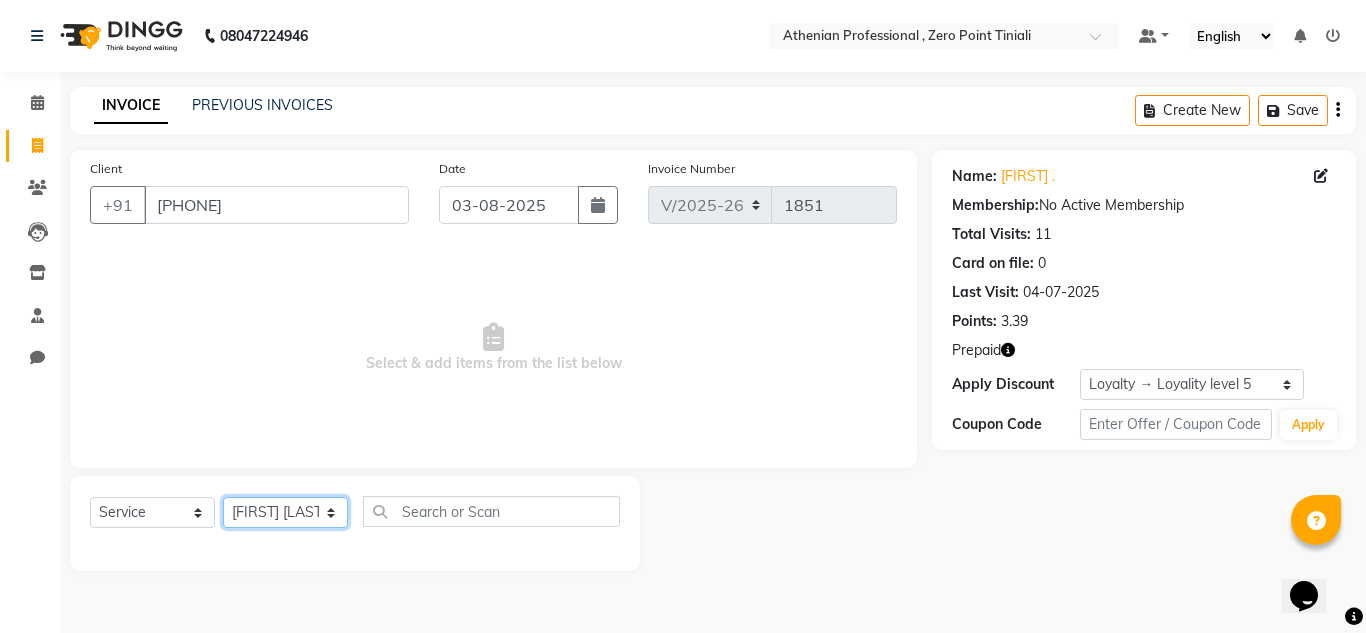 click on "Select Stylist [FIRST] [LAST] [FIRST] [LAST] [FIRST] [LAST] [FIRST] [LAST] Manager [FIRST] [LAST] [FIRST] [LAST] [FIRST] [LAST] [FIRST] [LAST] [FIRST] [LAST] [FIRST] [LAST] [FIRST] [LAST] Toingam Jamikham [FIRST] [LAST]" 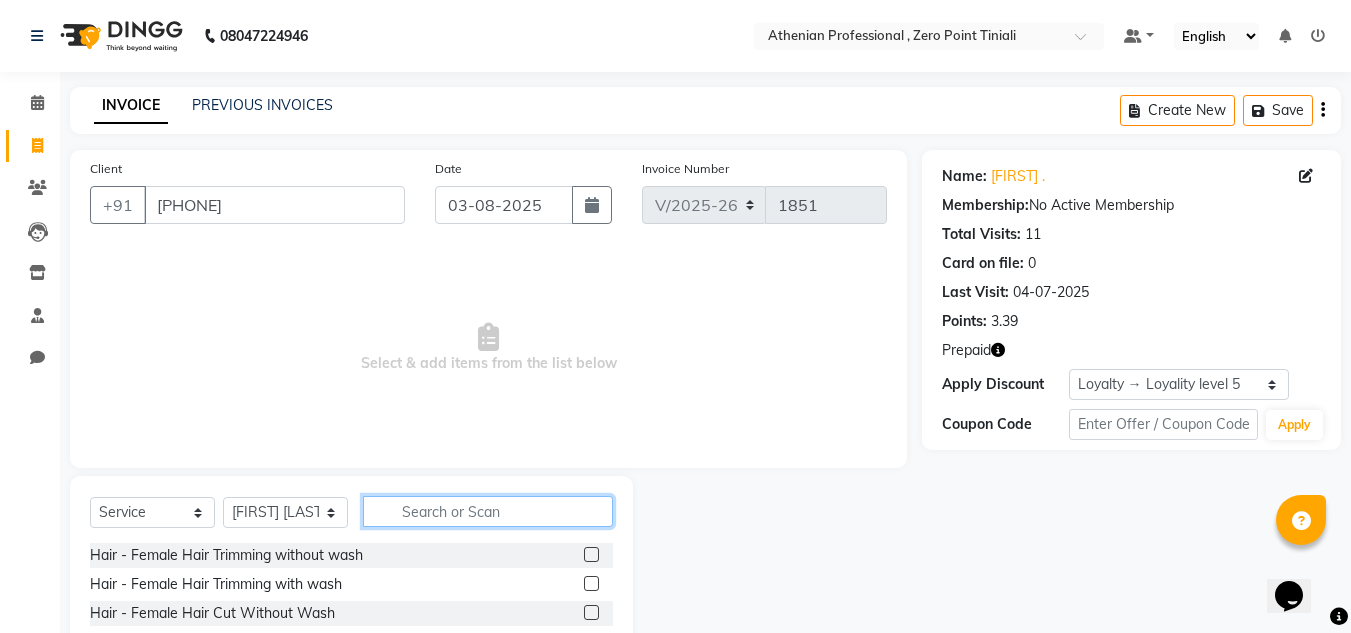 click 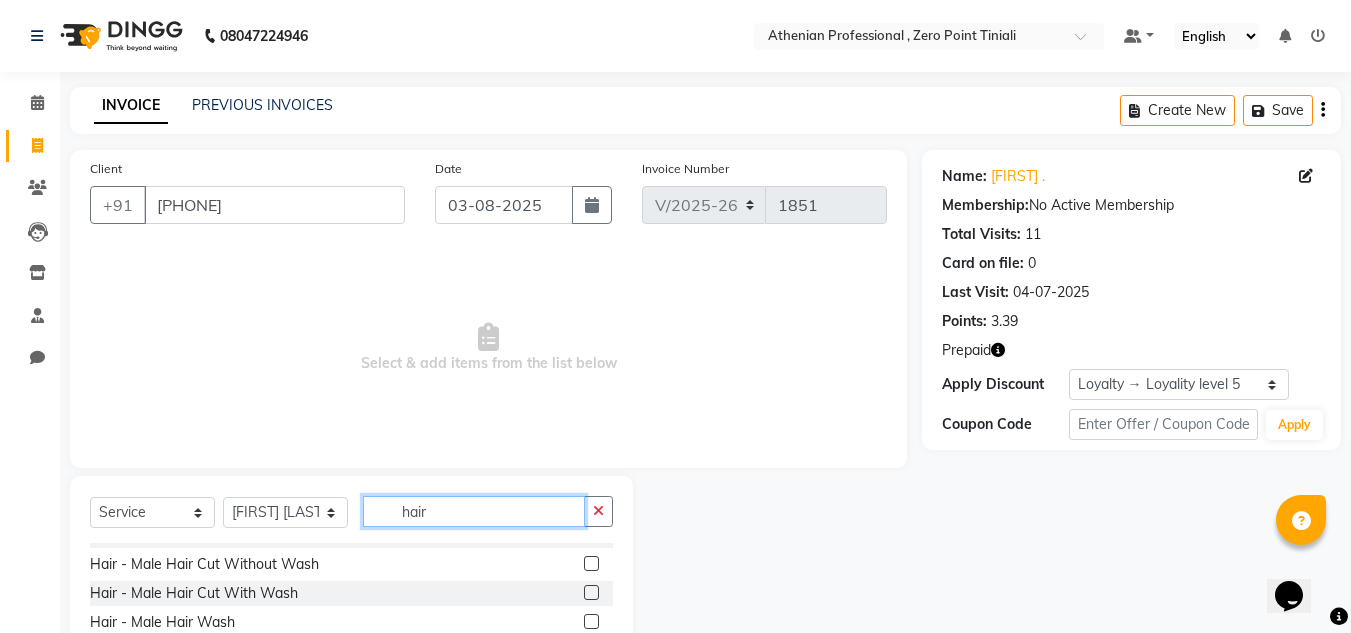 scroll, scrollTop: 135, scrollLeft: 0, axis: vertical 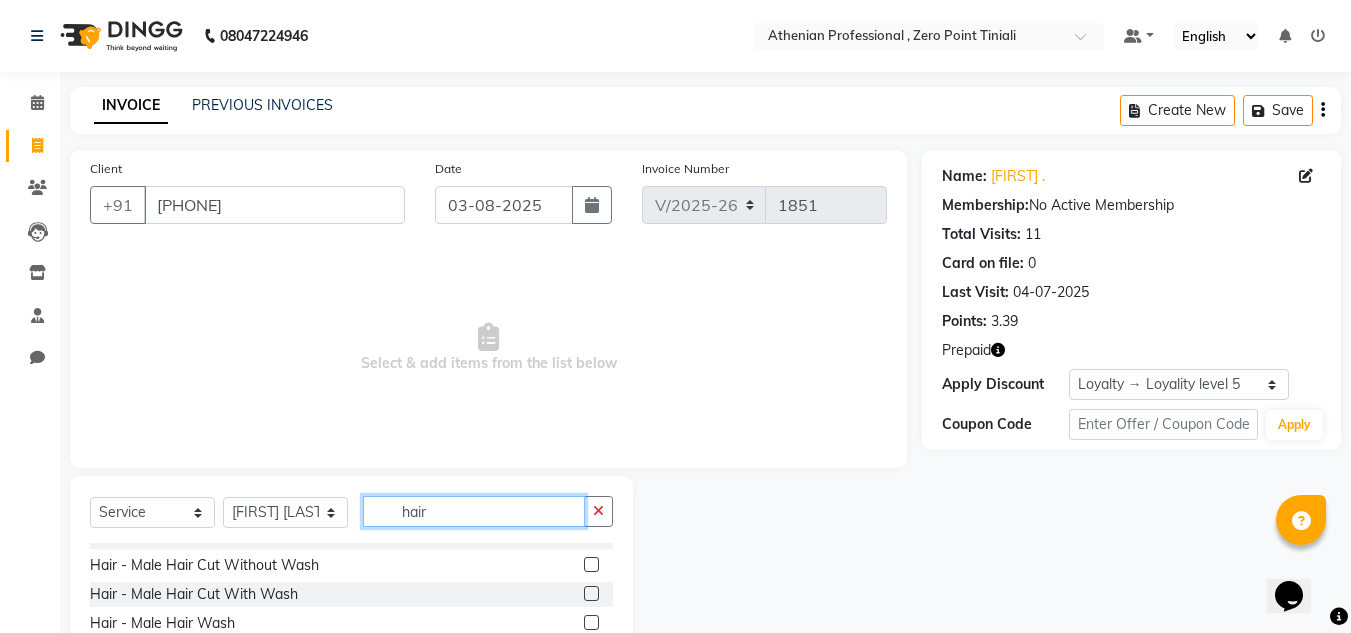 type on "hair" 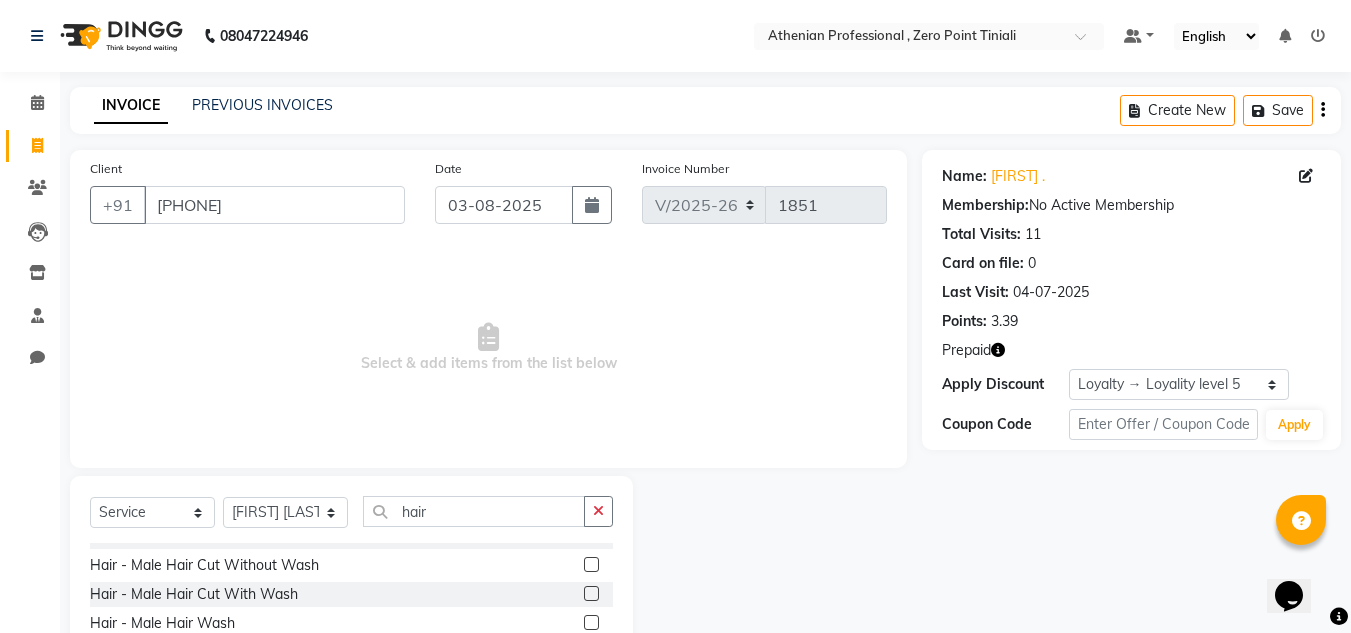 click 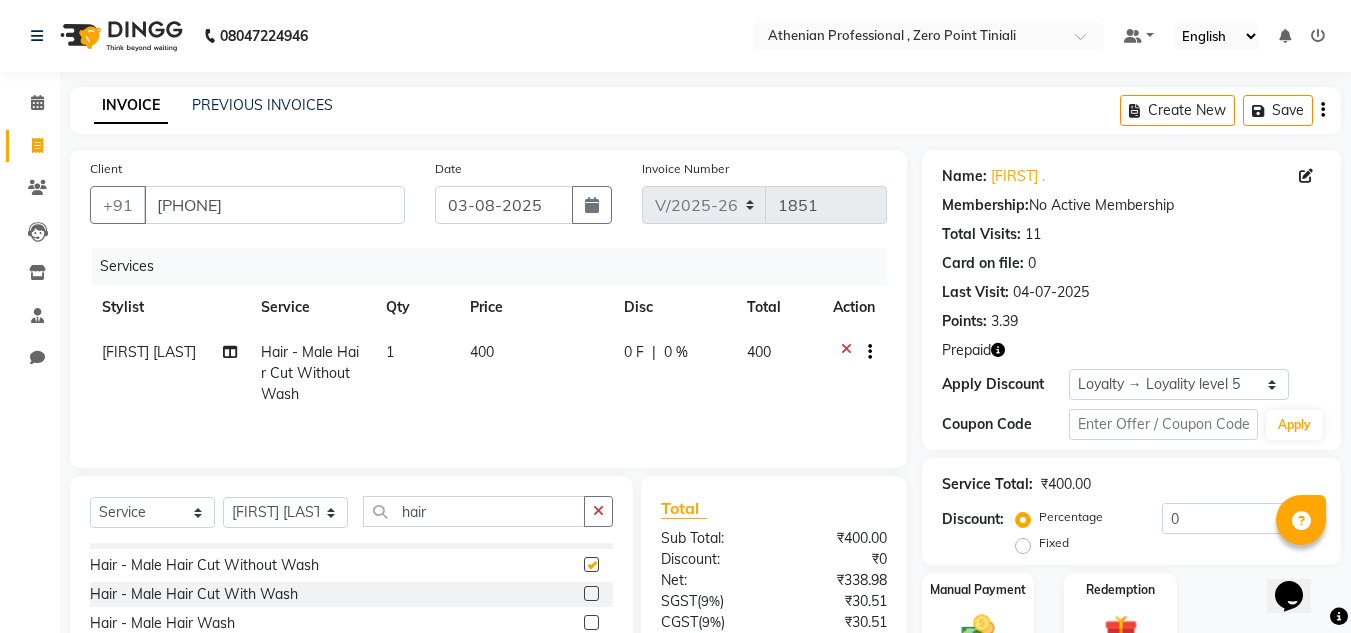 checkbox on "false" 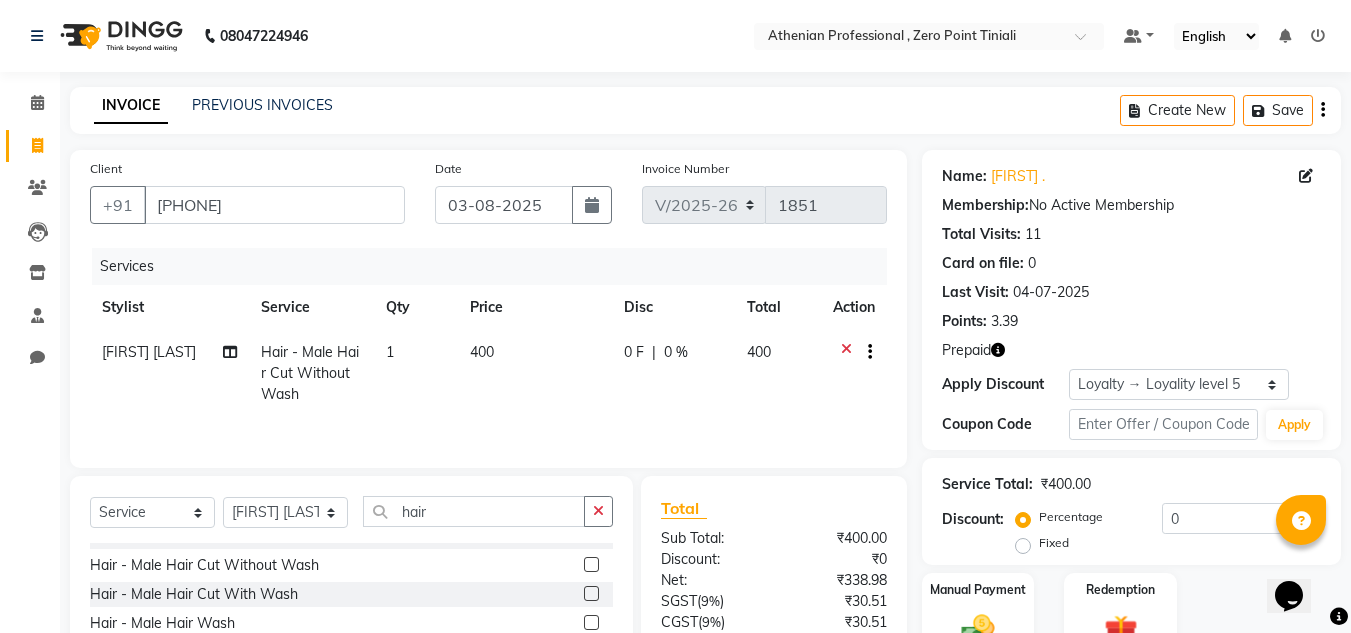 scroll, scrollTop: 168, scrollLeft: 0, axis: vertical 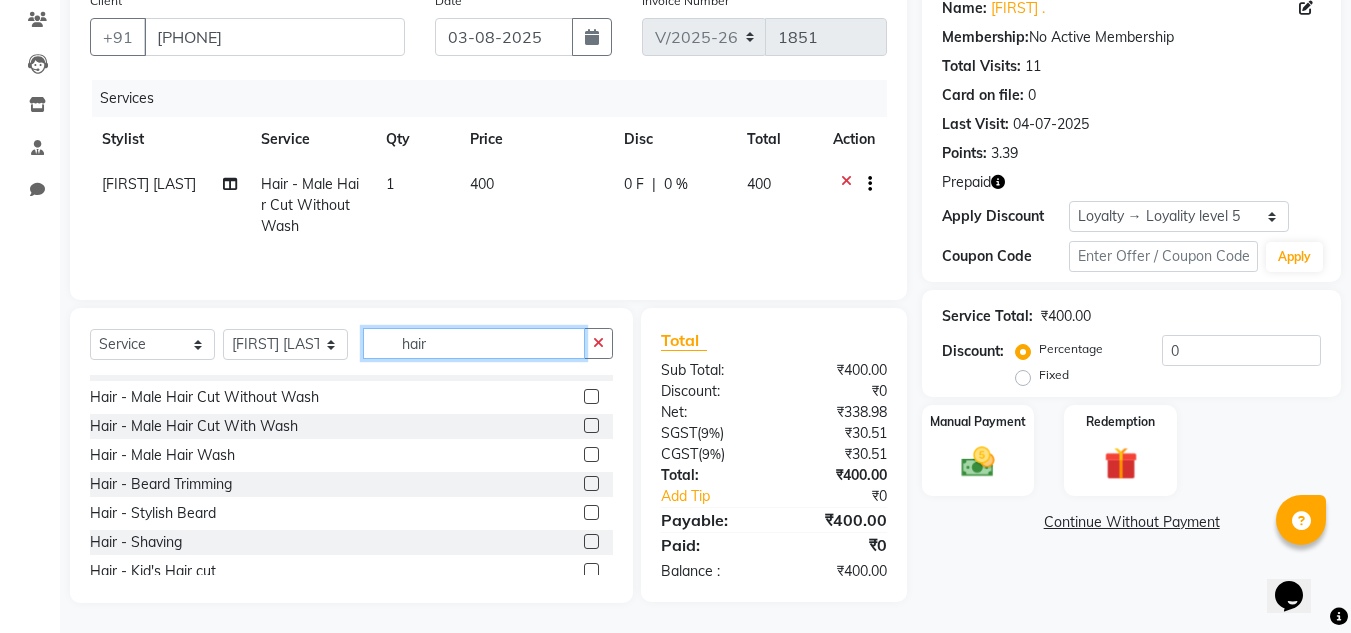 click on "hair" 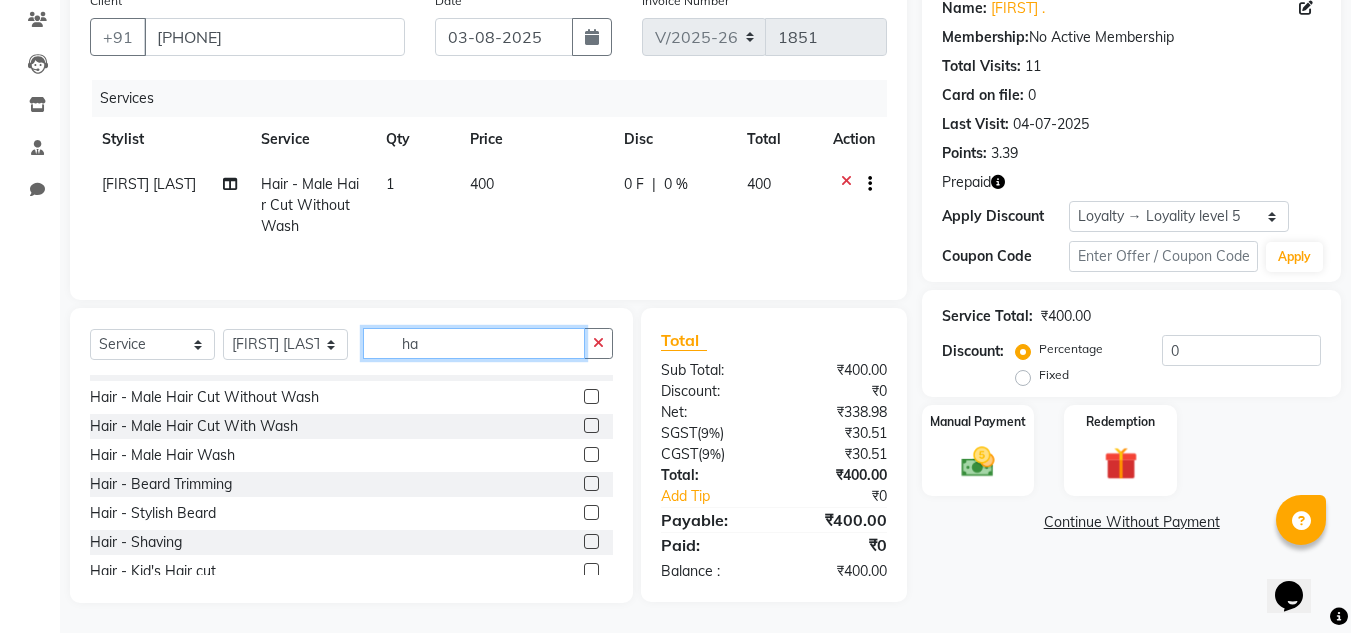 type on "h" 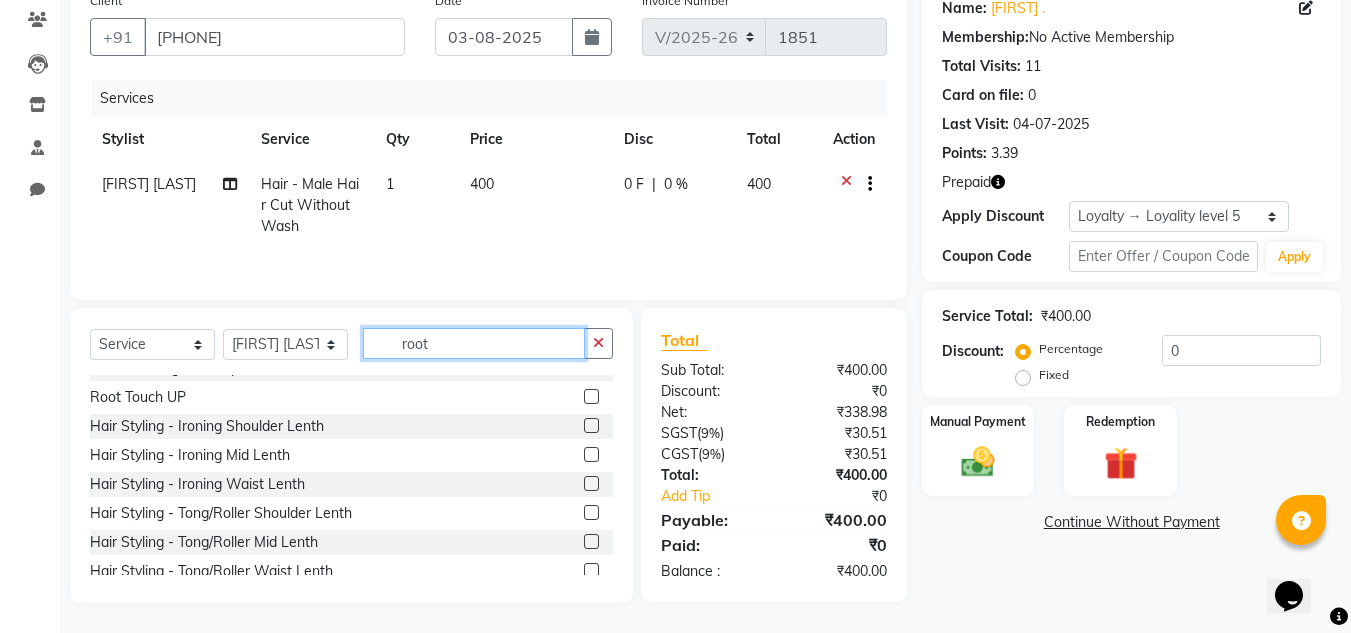 scroll, scrollTop: 0, scrollLeft: 0, axis: both 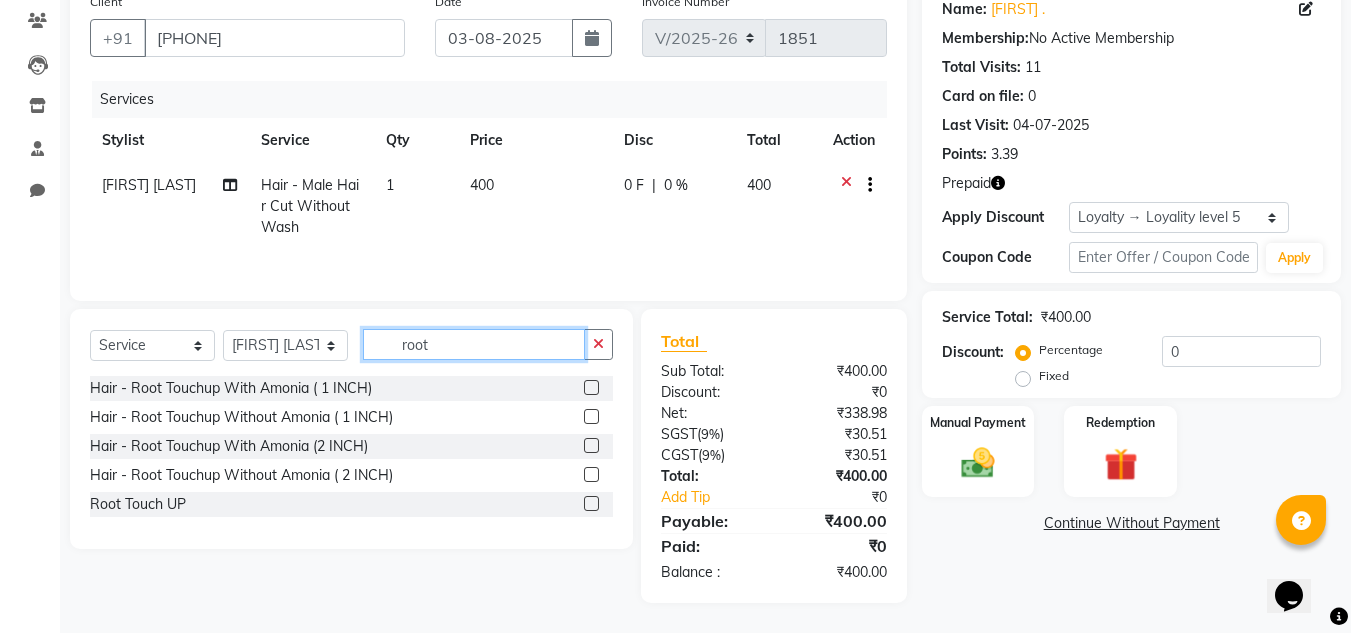 type on "root" 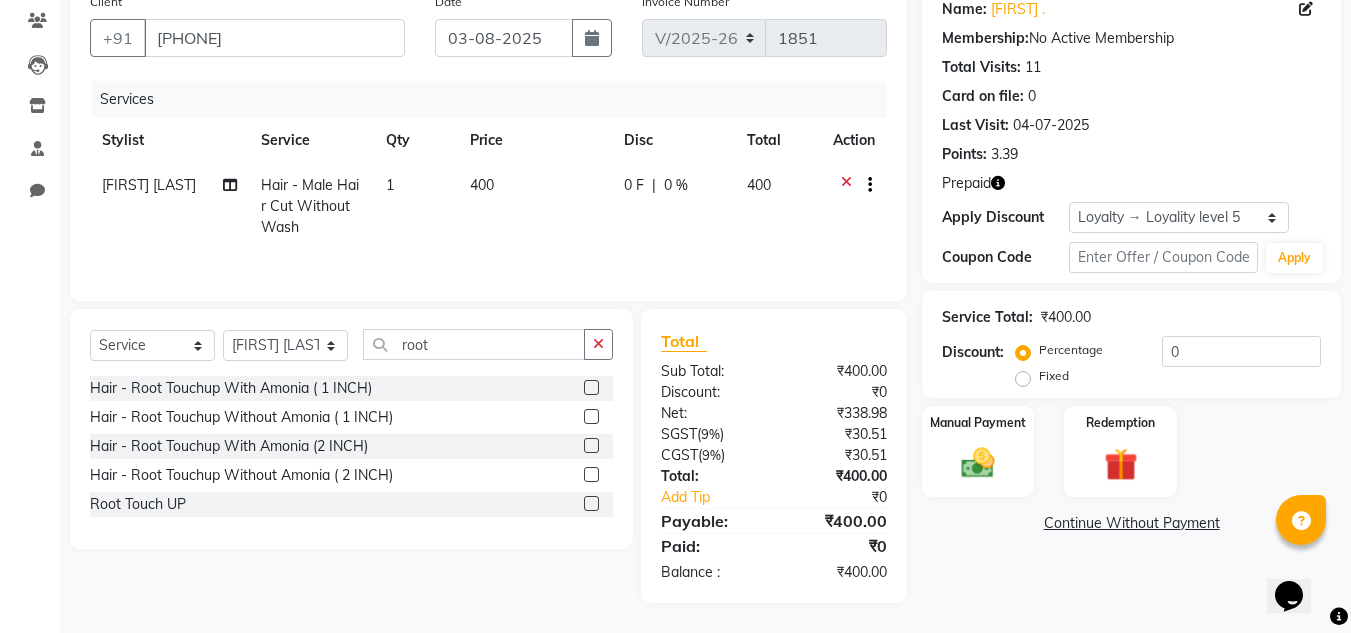 click 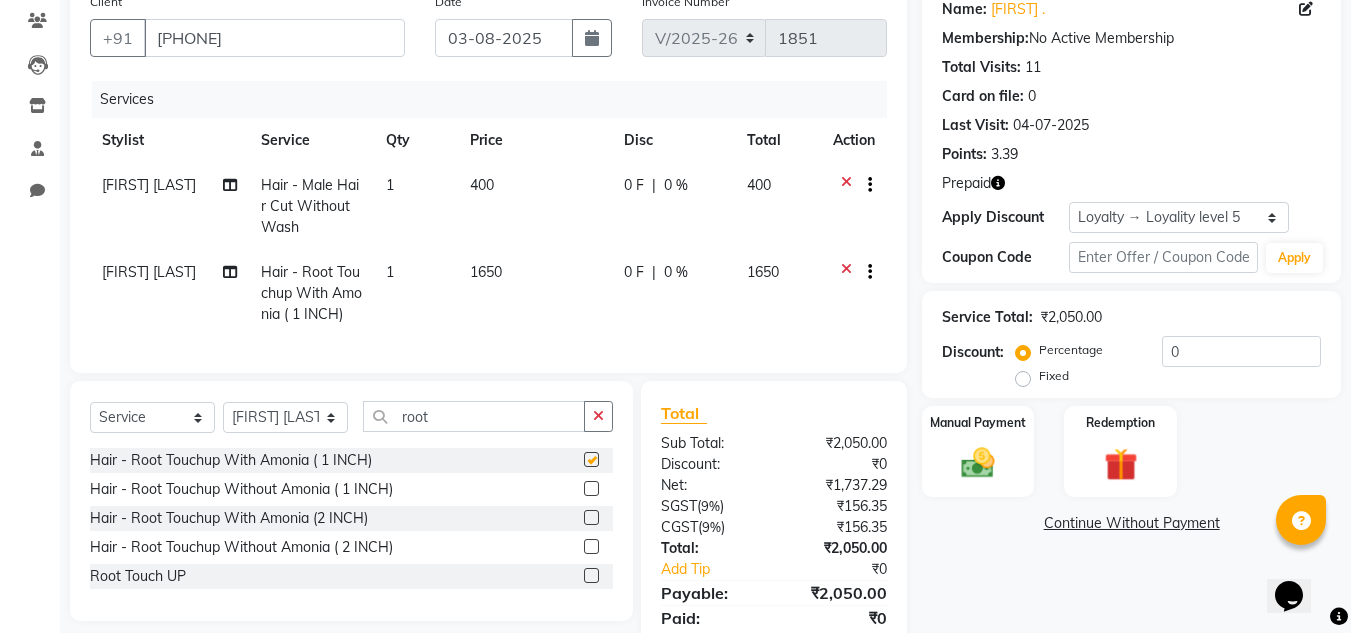 checkbox on "false" 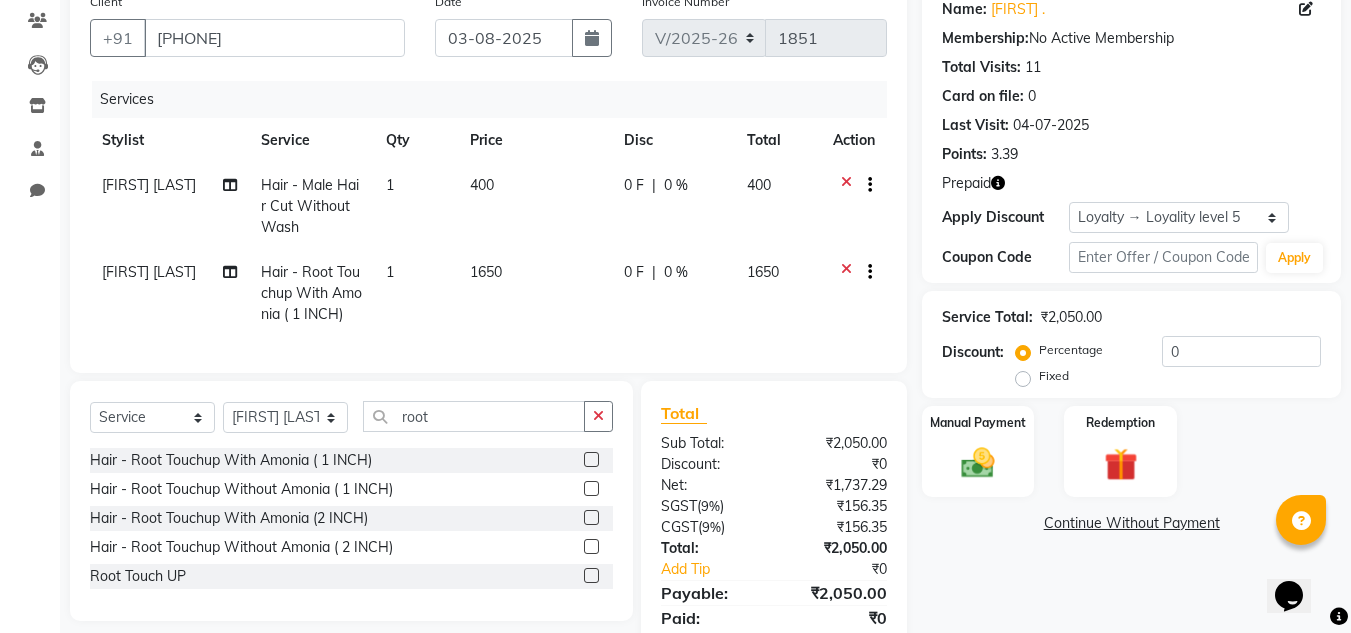 scroll, scrollTop: 254, scrollLeft: 0, axis: vertical 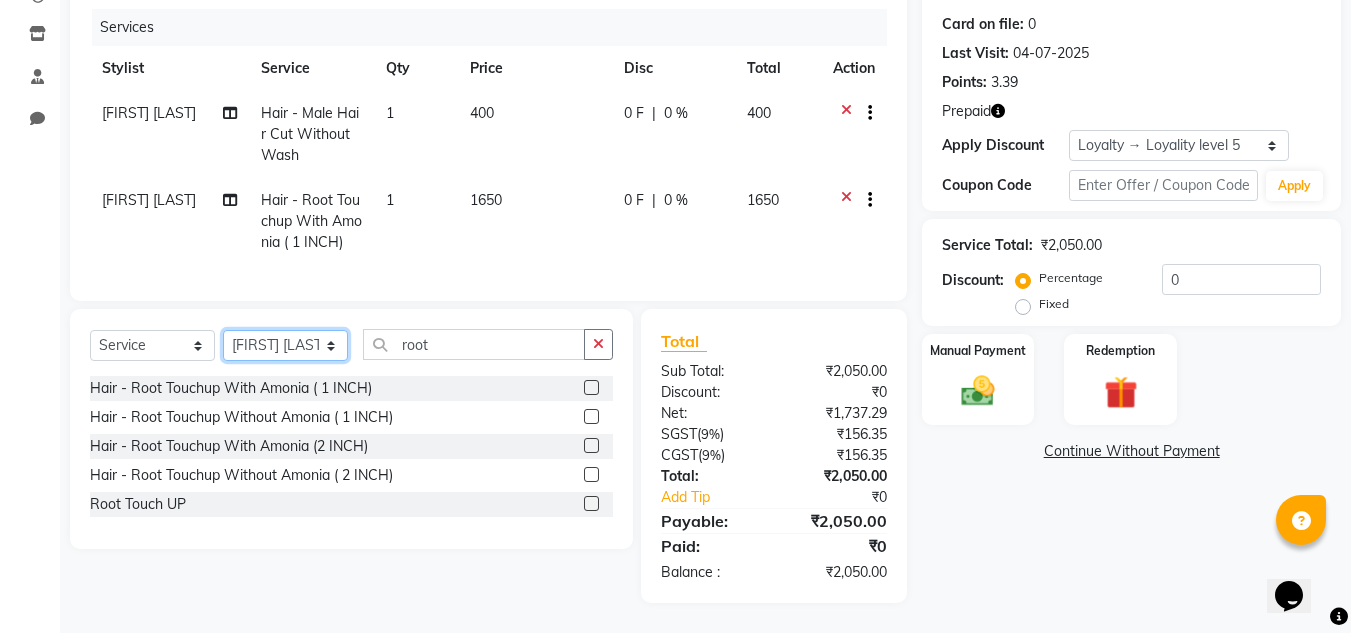 click on "Select Stylist [FIRST] [LAST] [FIRST] [LAST] [FIRST] [LAST] [FIRST] [LAST] Manager [FIRST] [LAST] [FIRST] [LAST] [FIRST] [LAST] [FIRST] [LAST] [FIRST] [LAST] [FIRST] [LAST] [FIRST] [LAST] Toingam Jamikham [FIRST] [LAST]" 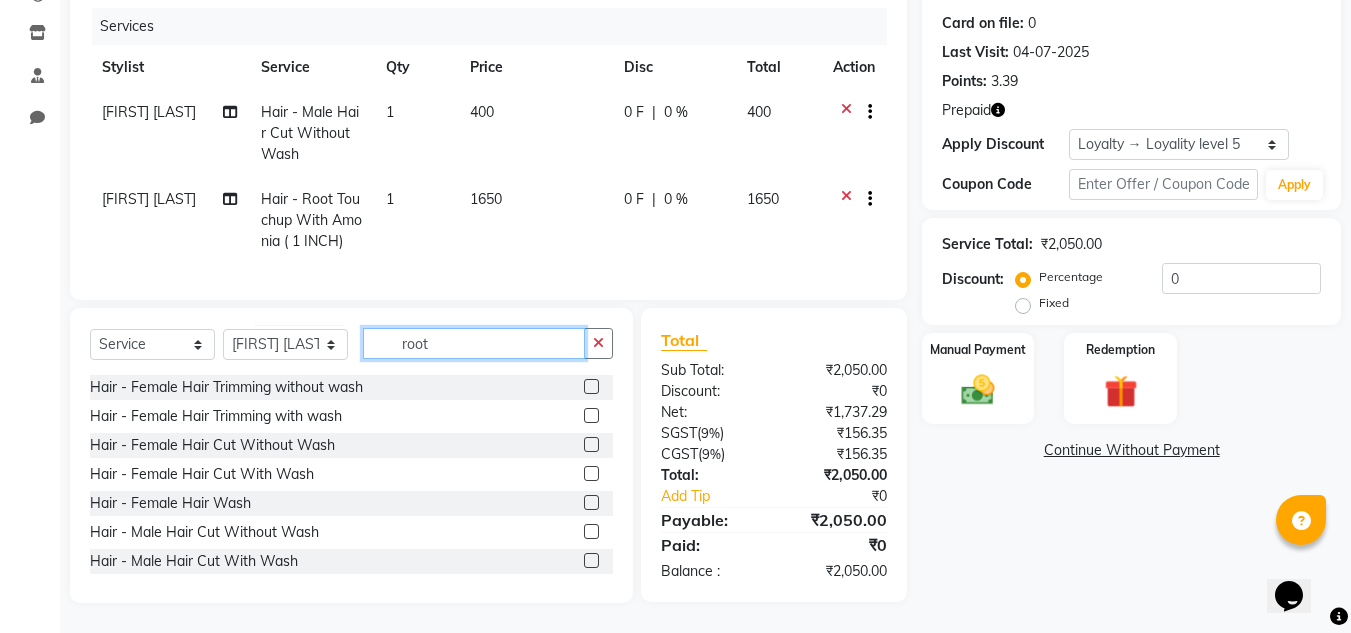 click on "root" 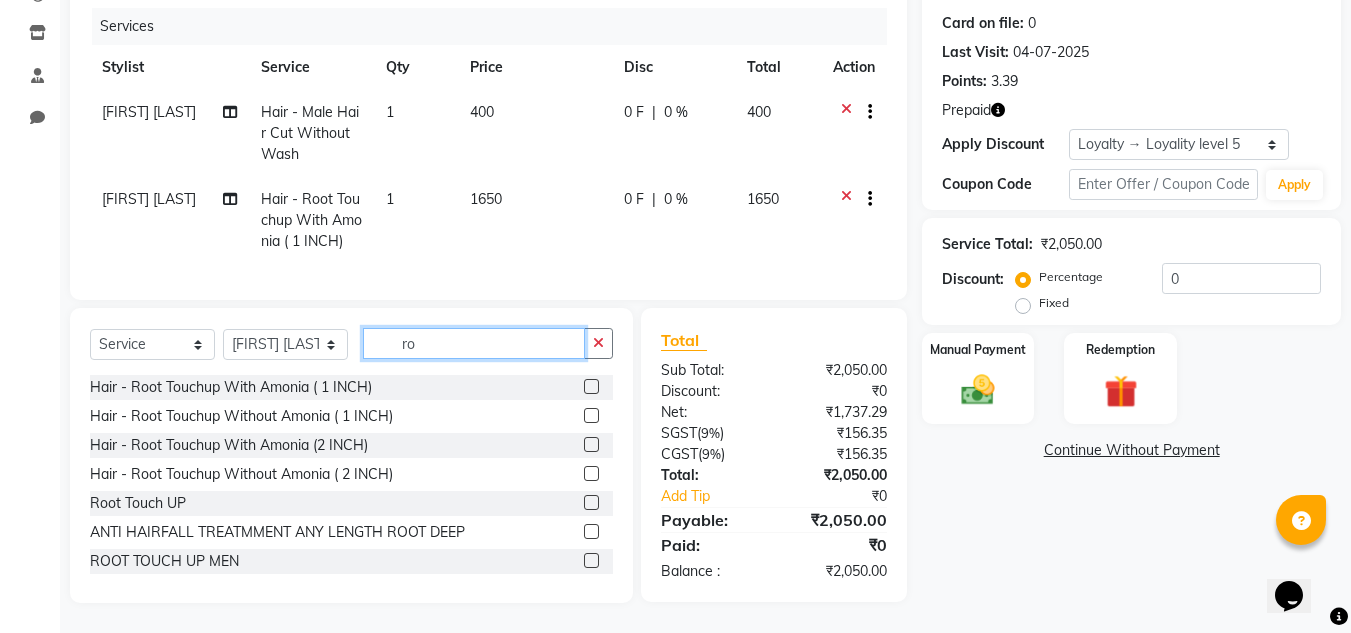 type on "r" 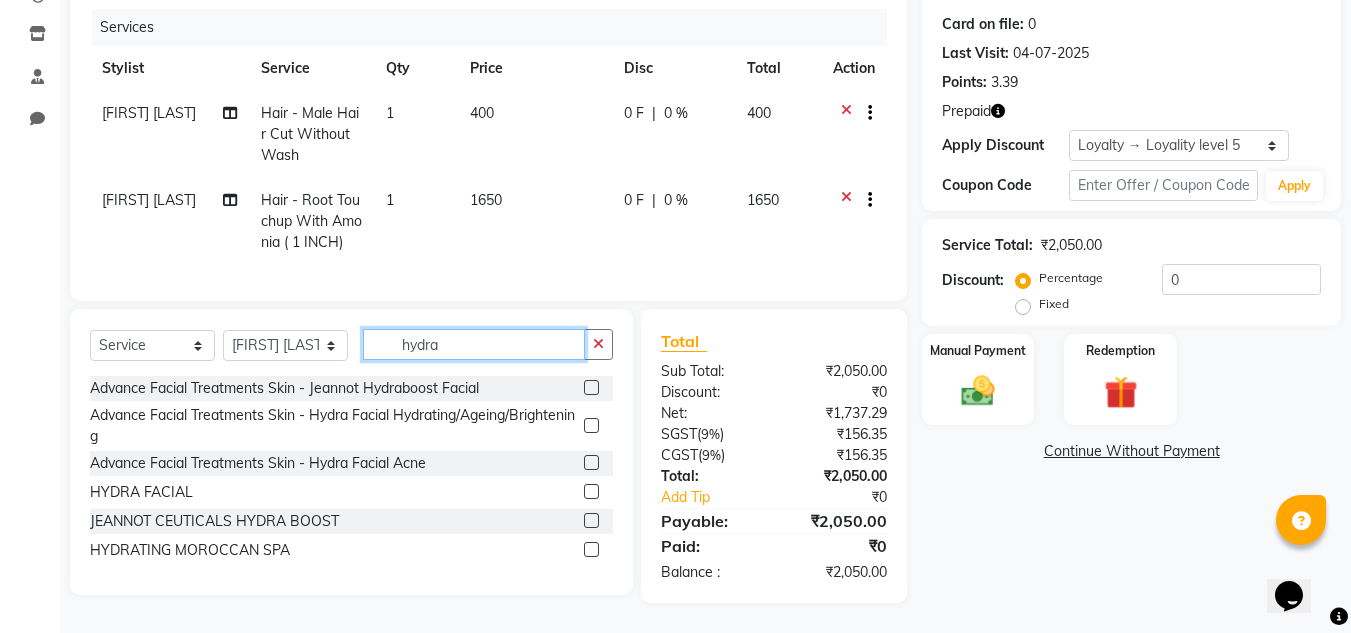 type on "hydra" 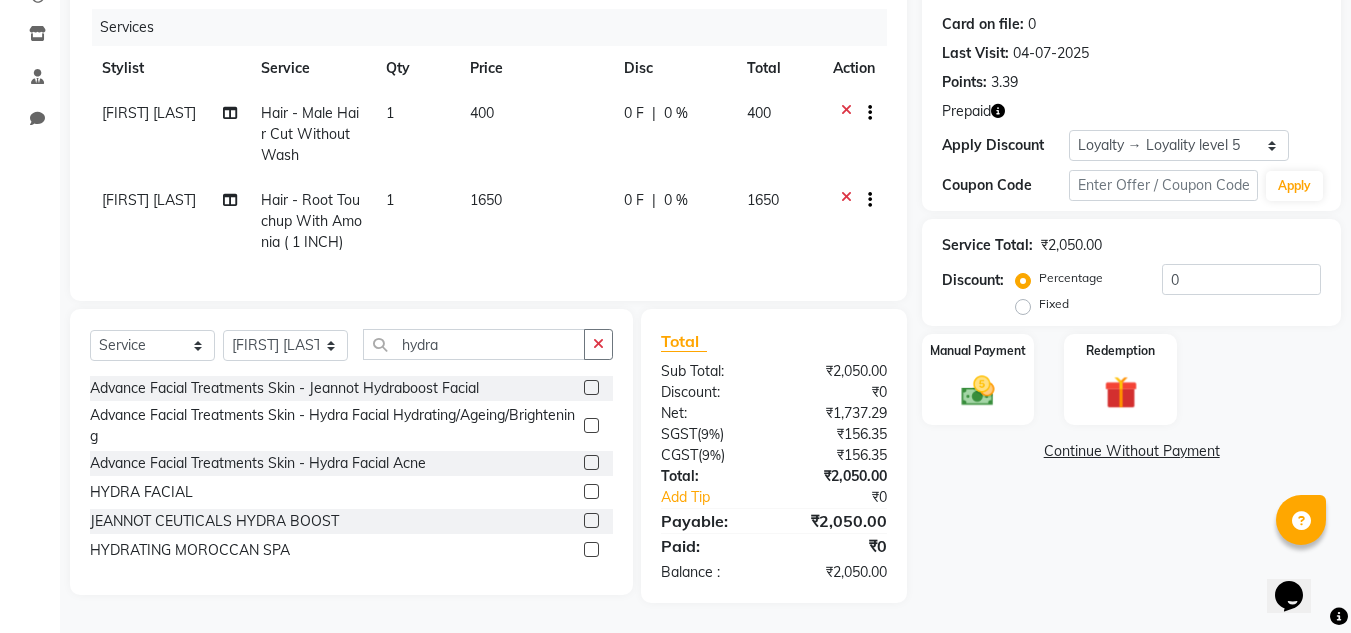 click 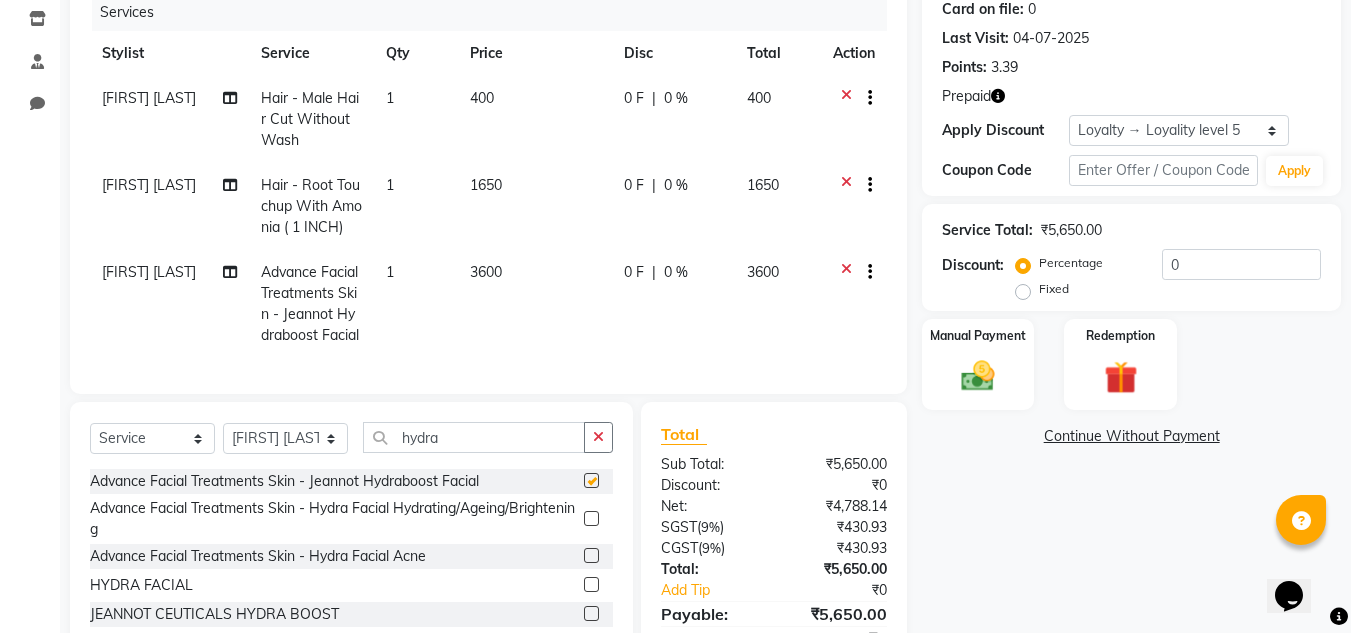 checkbox on "false" 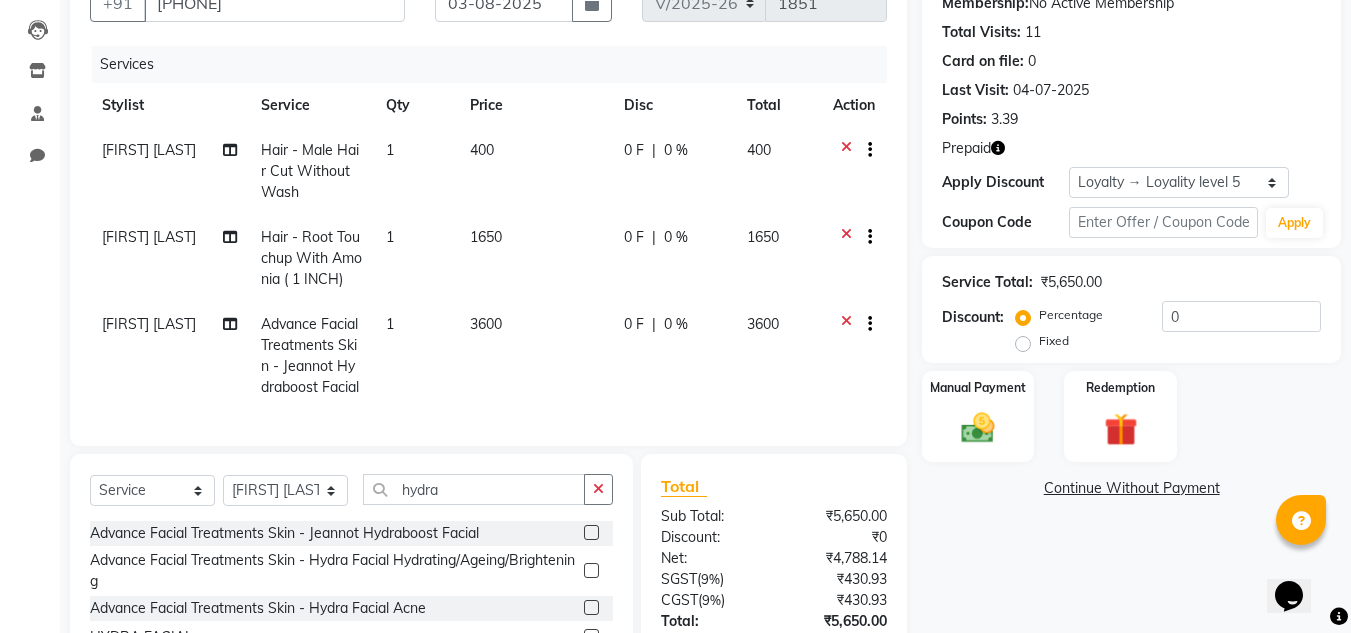 scroll, scrollTop: 345, scrollLeft: 0, axis: vertical 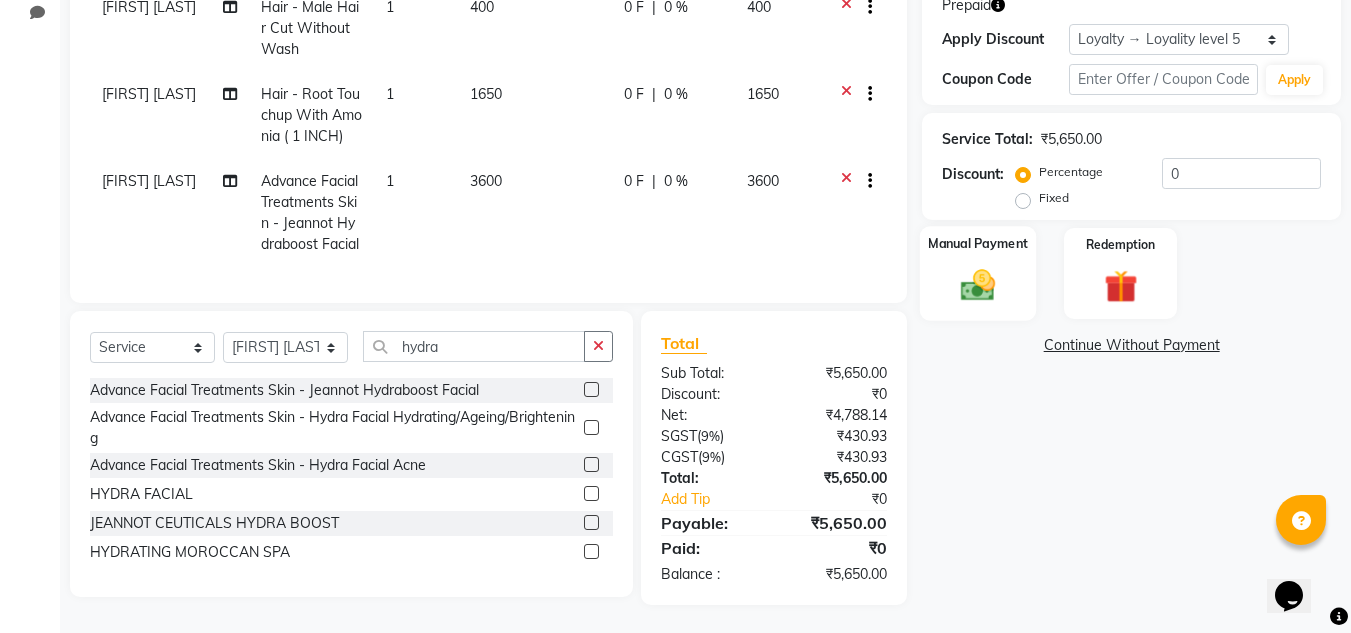 click 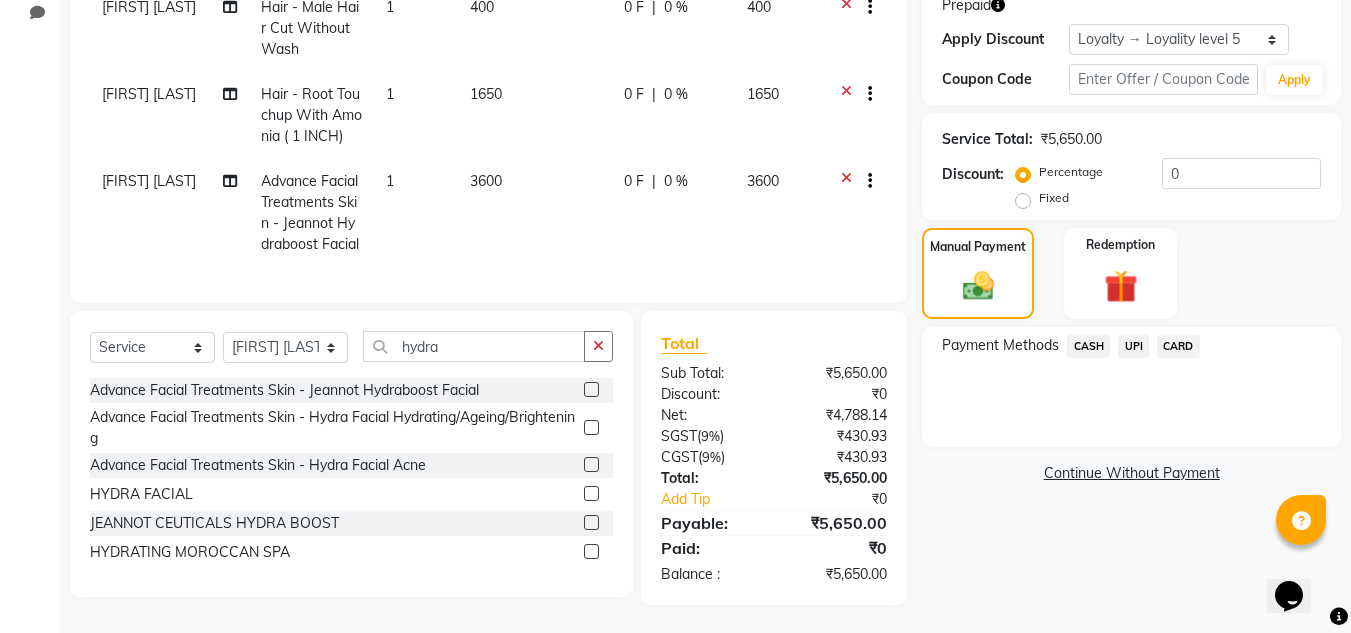 click on "UPI" 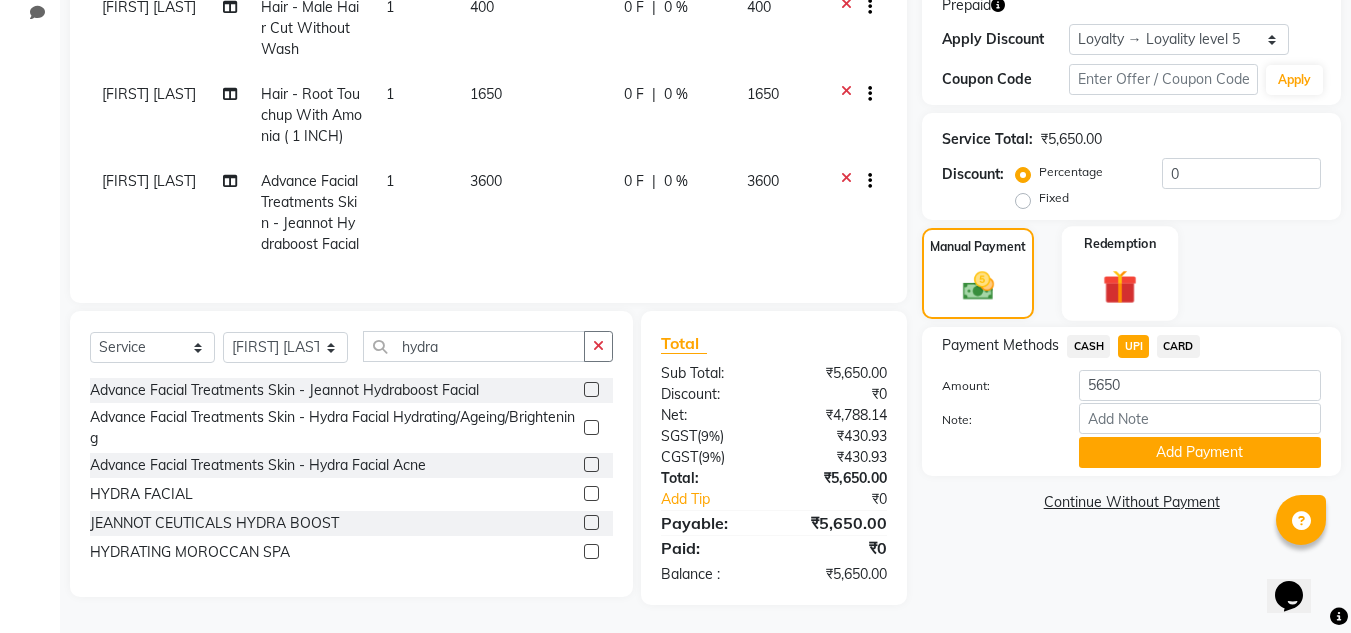 click 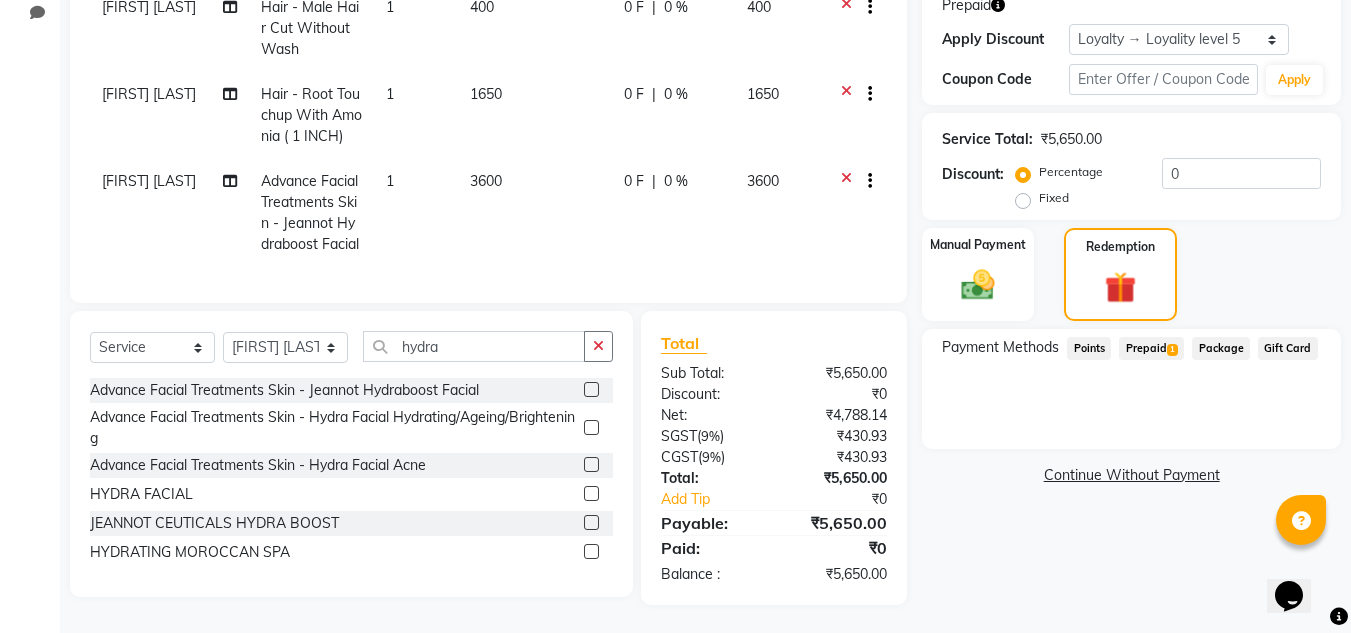 click on "Prepaid  1" 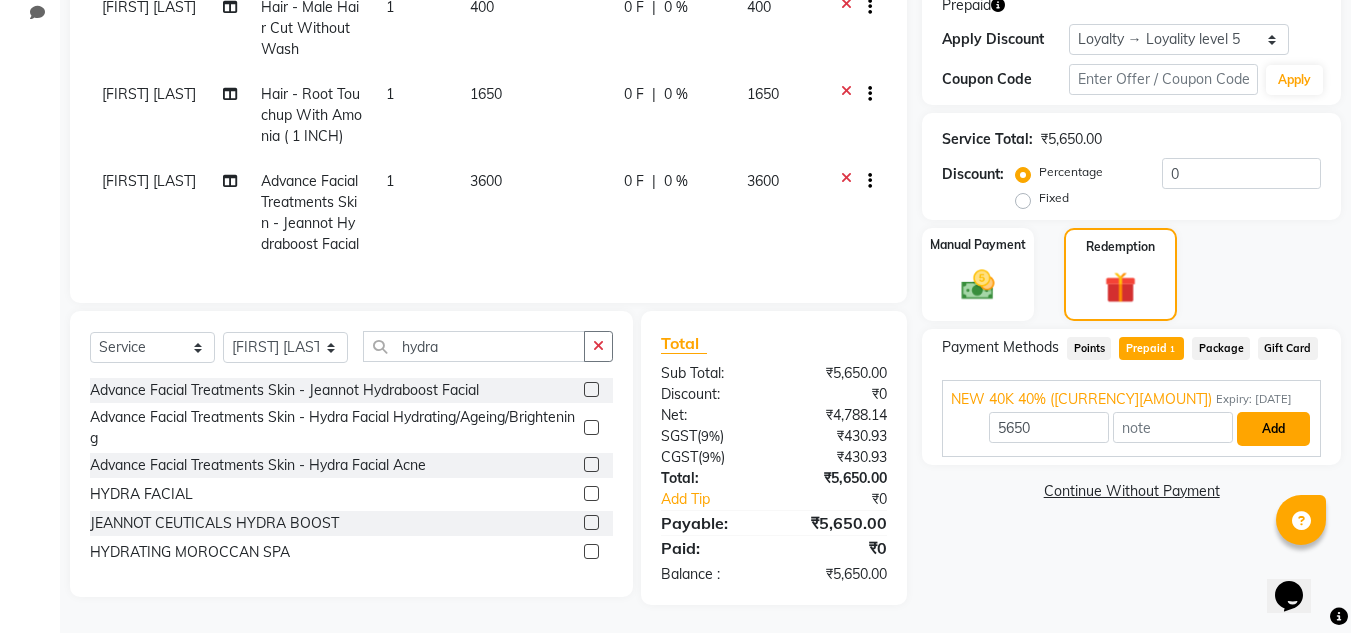 click on "Add" at bounding box center (1273, 429) 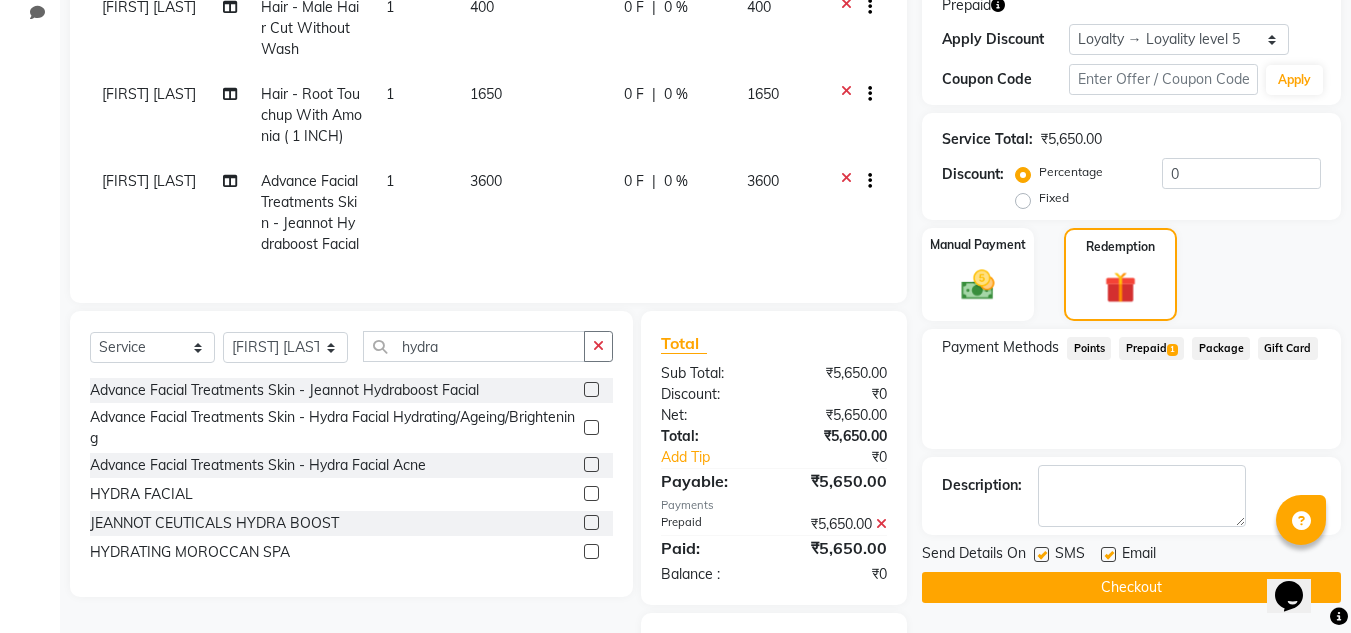 scroll, scrollTop: 482, scrollLeft: 0, axis: vertical 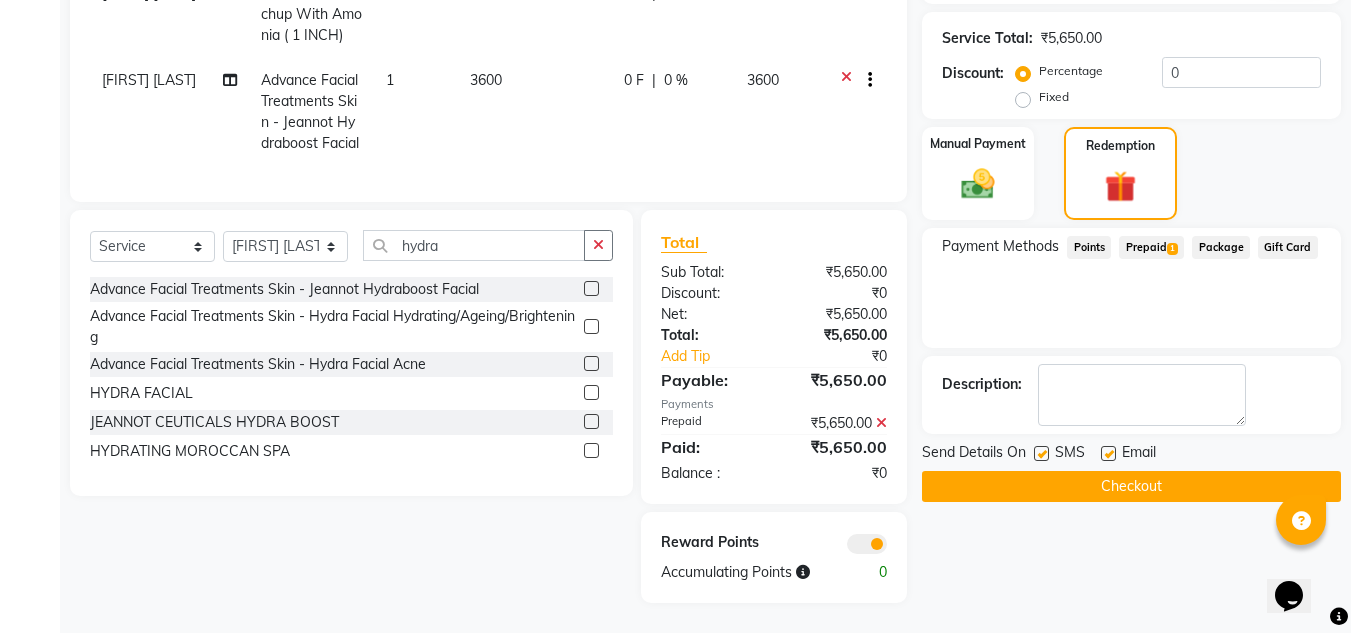 click on "Checkout" 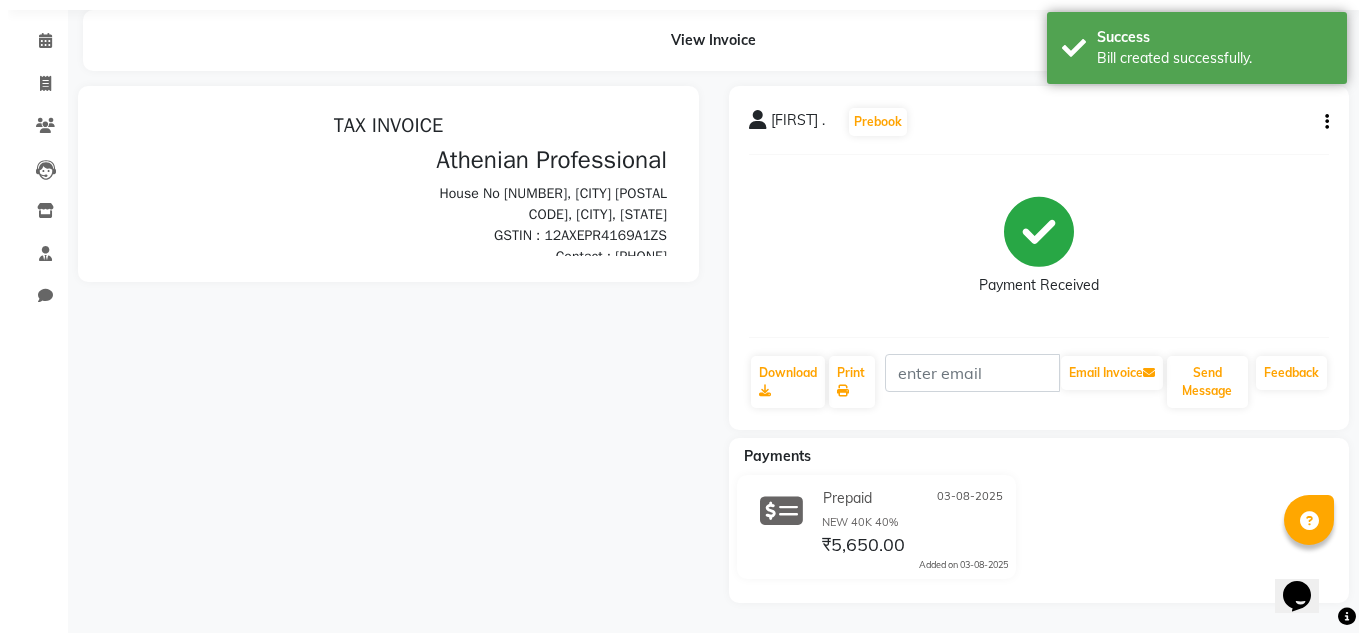 scroll, scrollTop: 0, scrollLeft: 0, axis: both 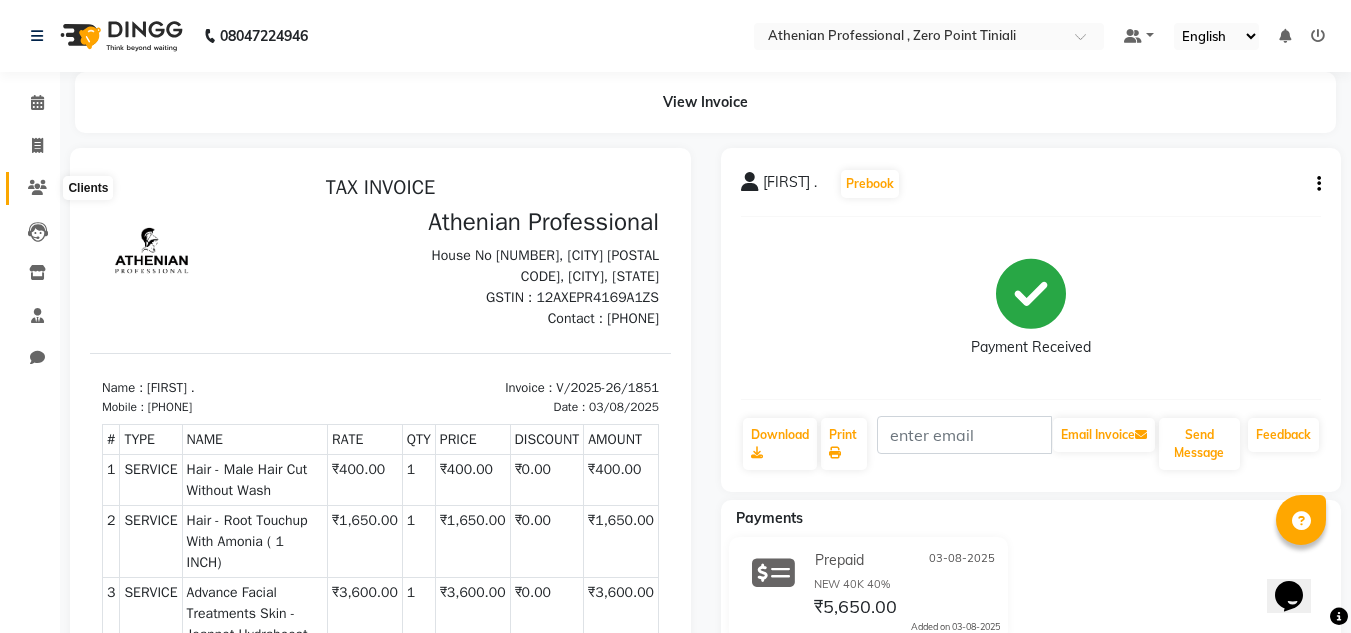click 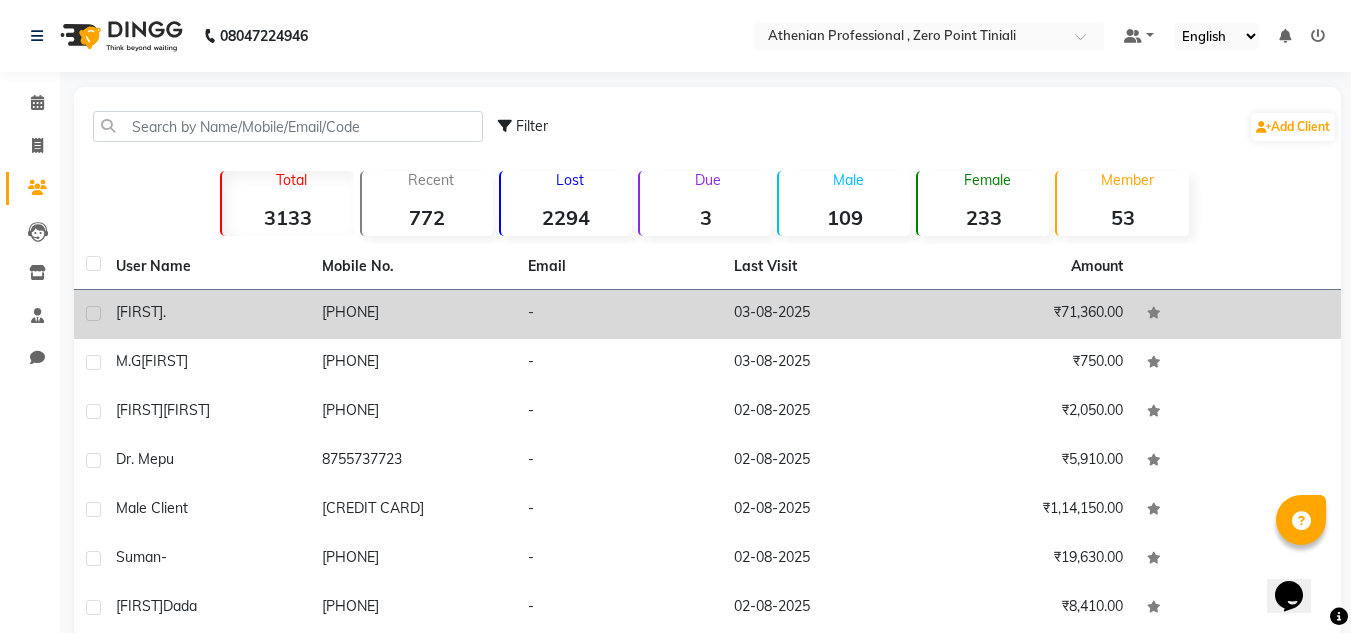 click on "[FIRST] ." 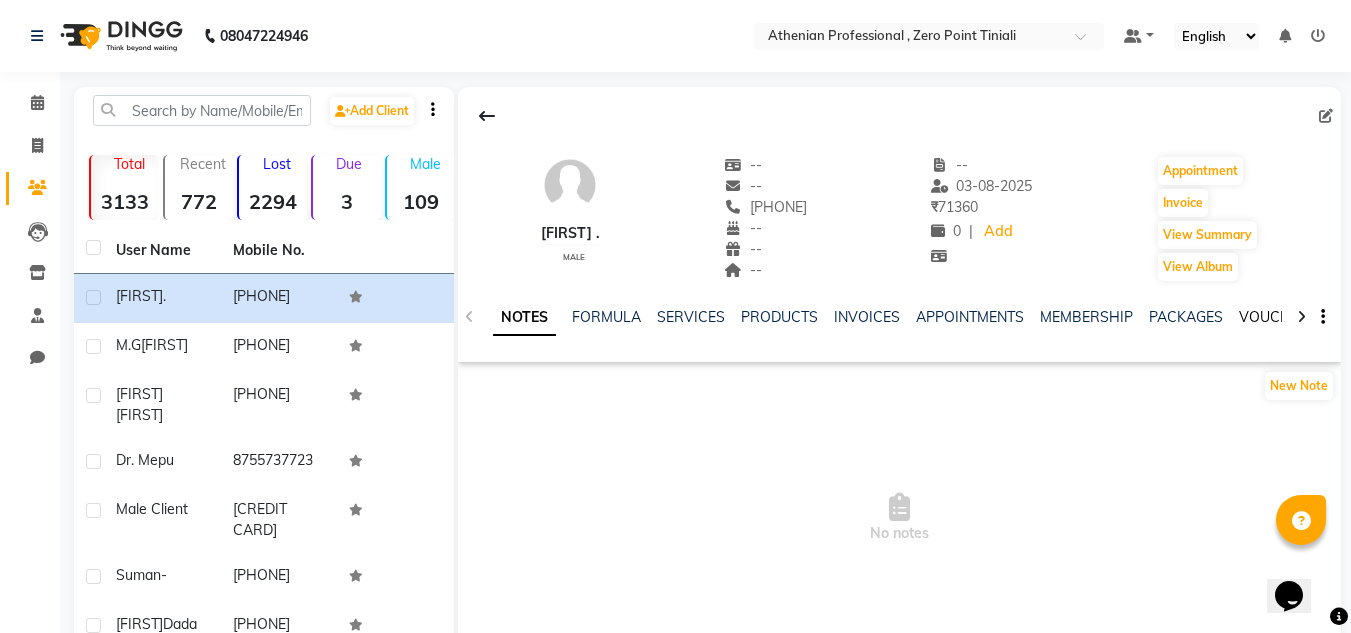 click on "VOUCHERS" 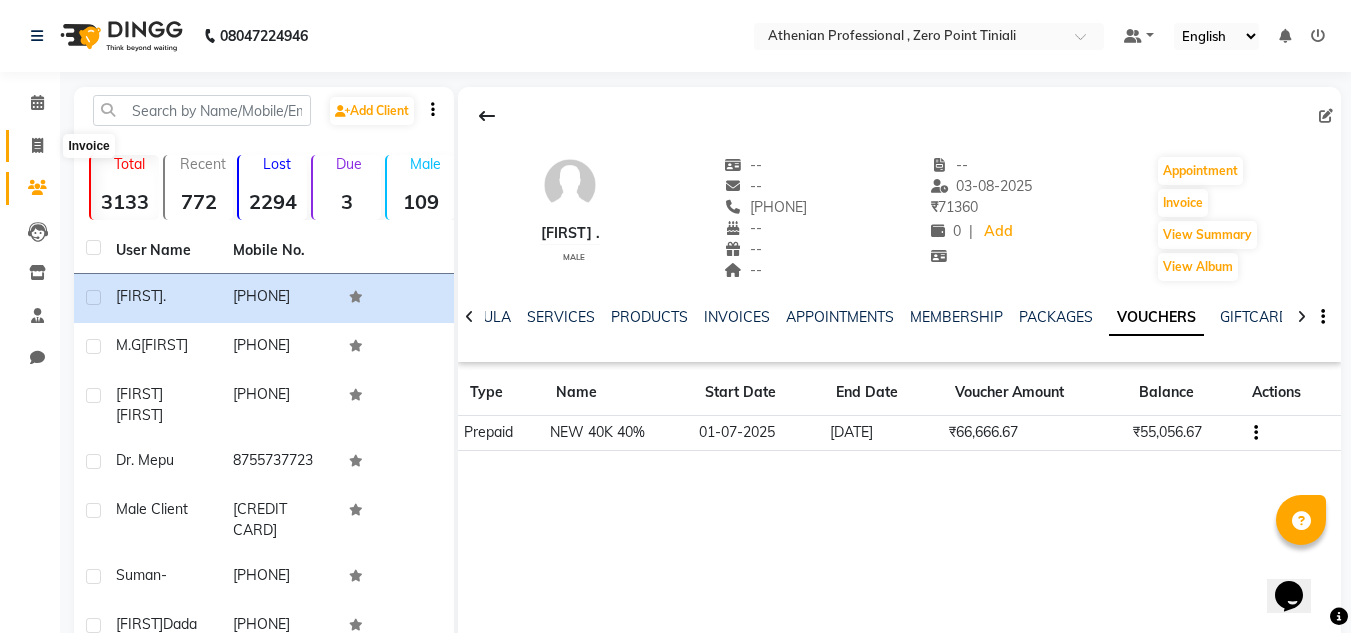 click 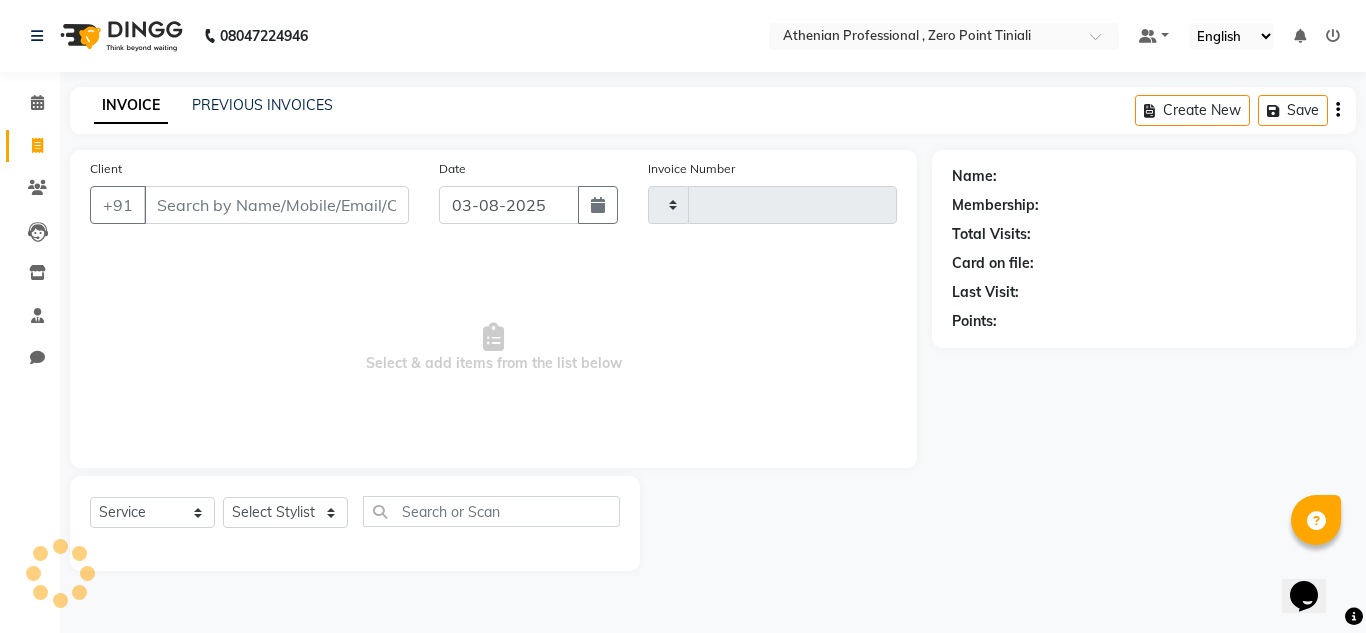 type on "1852" 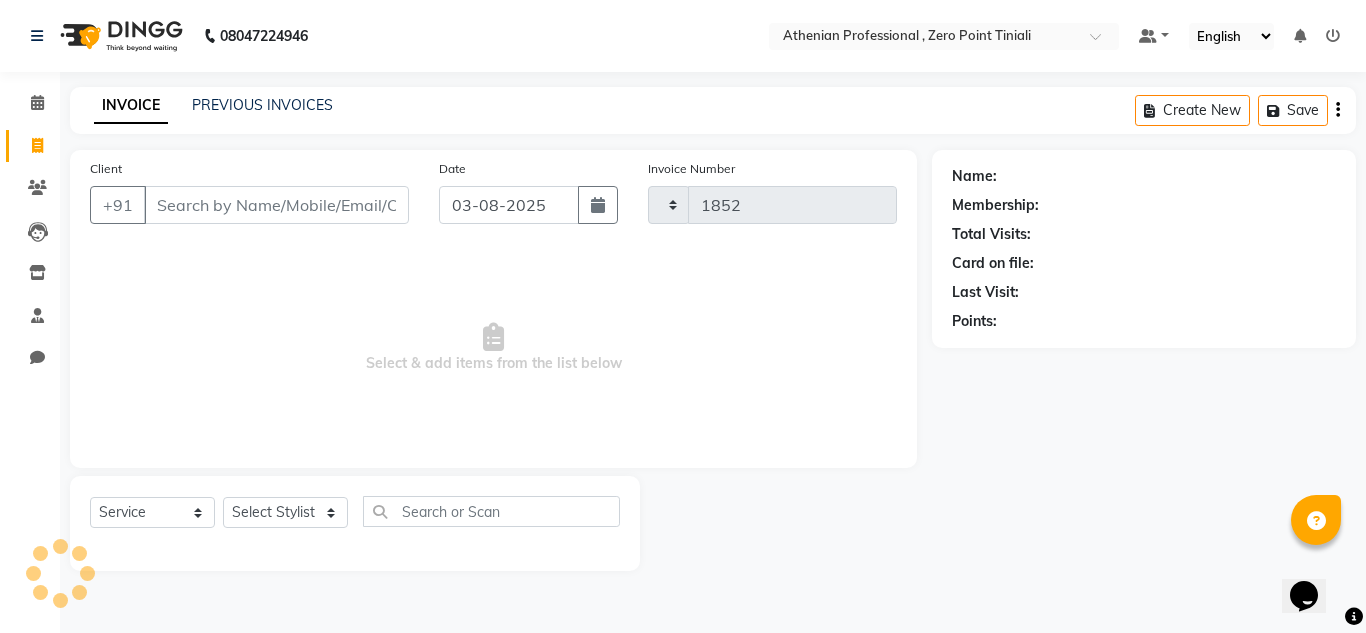 select on "8300" 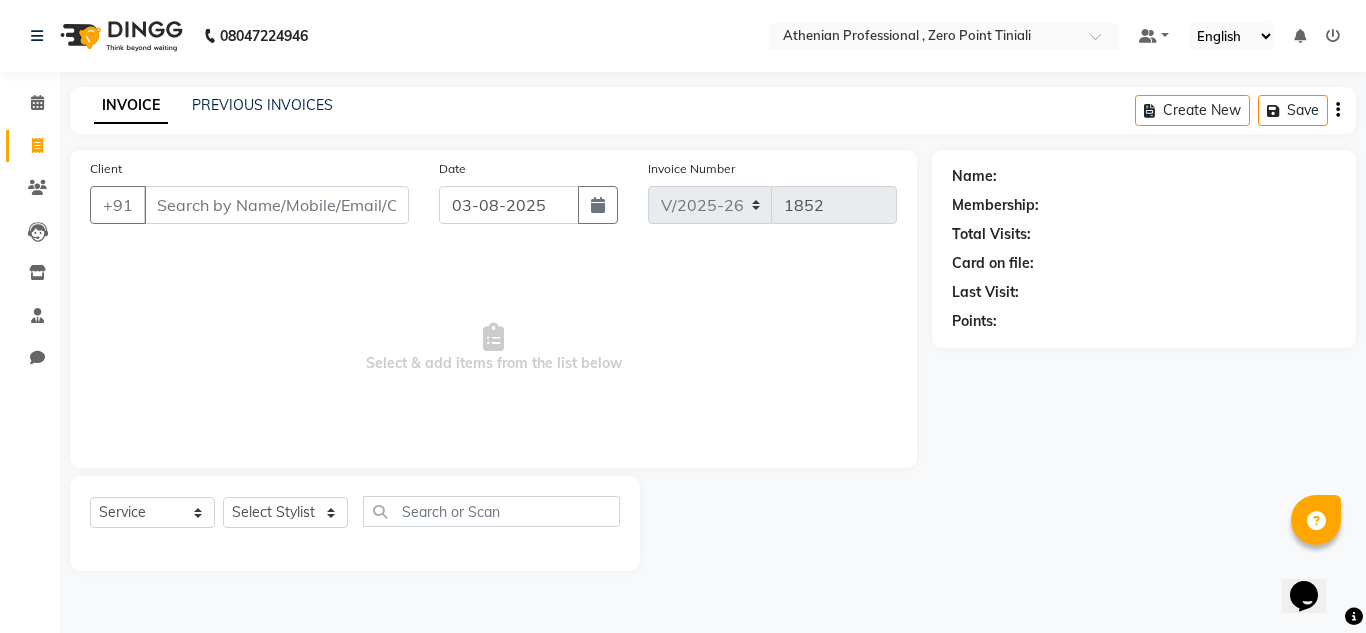 click on "Client" at bounding box center [276, 205] 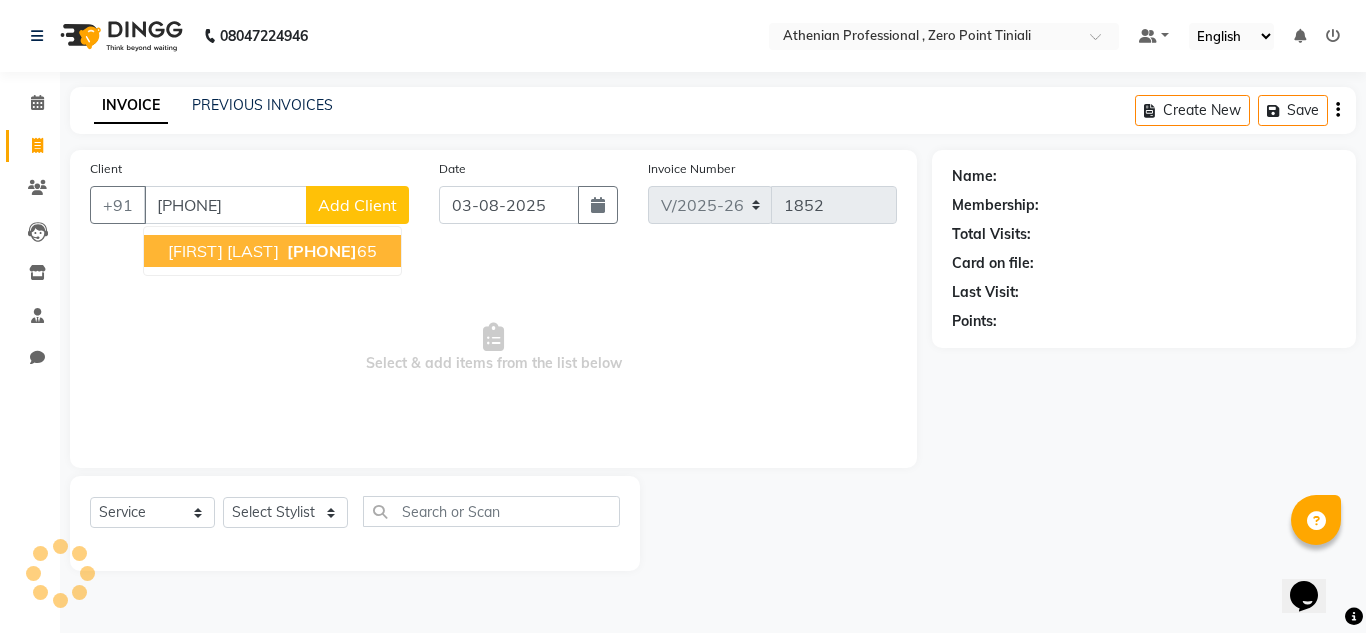type on "[PHONE]" 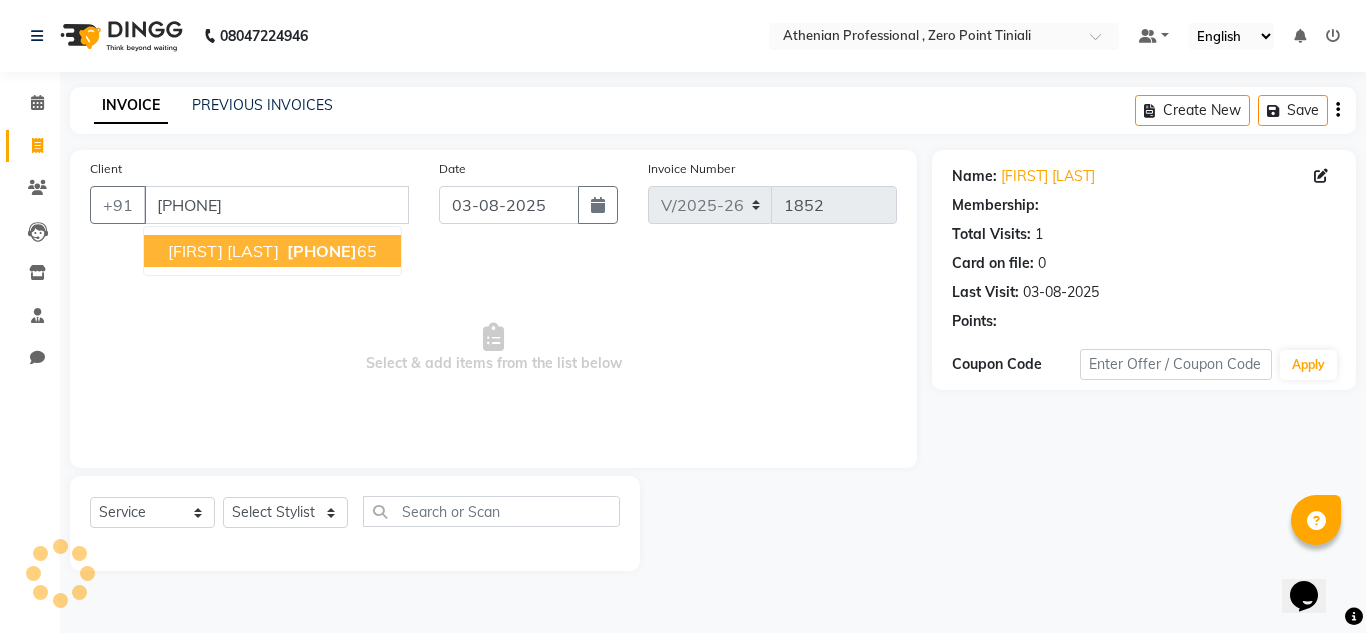 select on "1: Object" 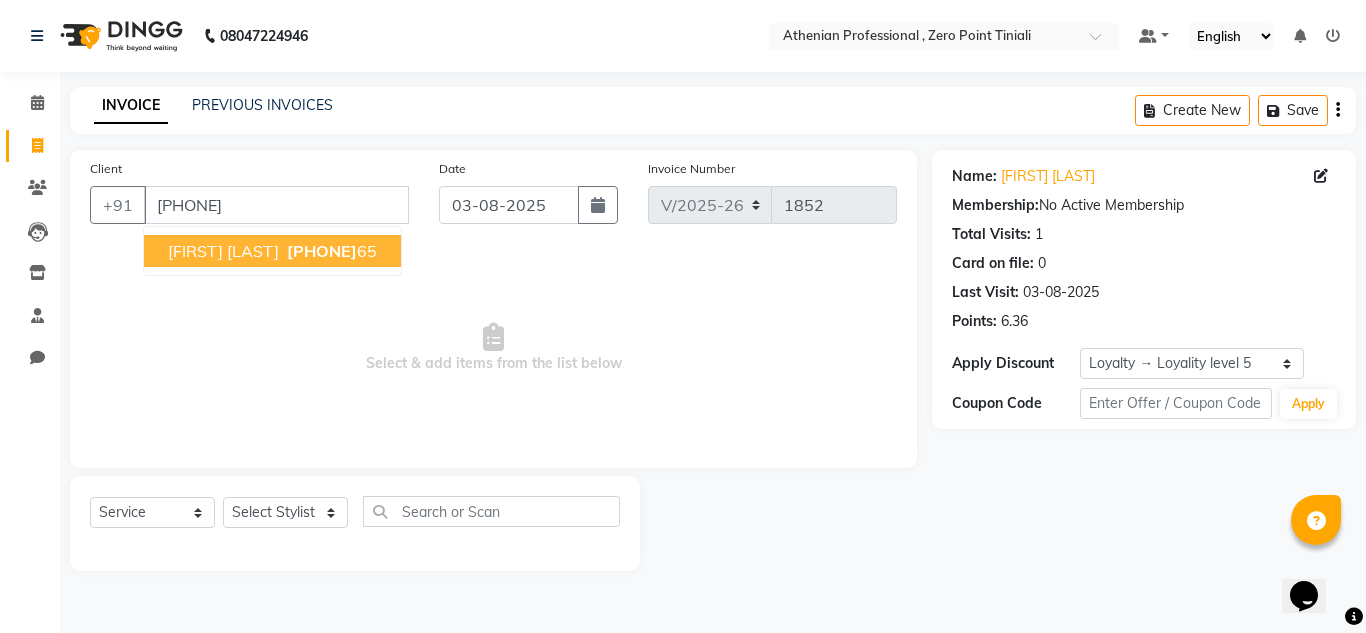 click on "[FIRST] [LAST]" at bounding box center [223, 251] 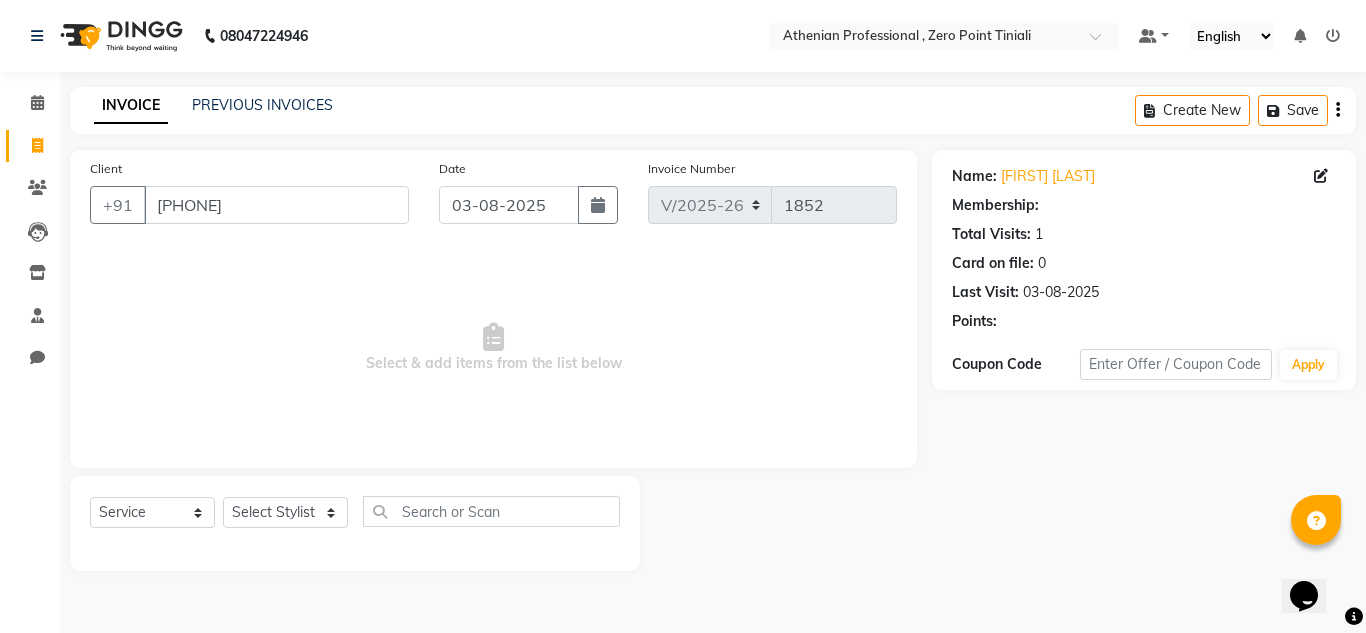 select on "1: Object" 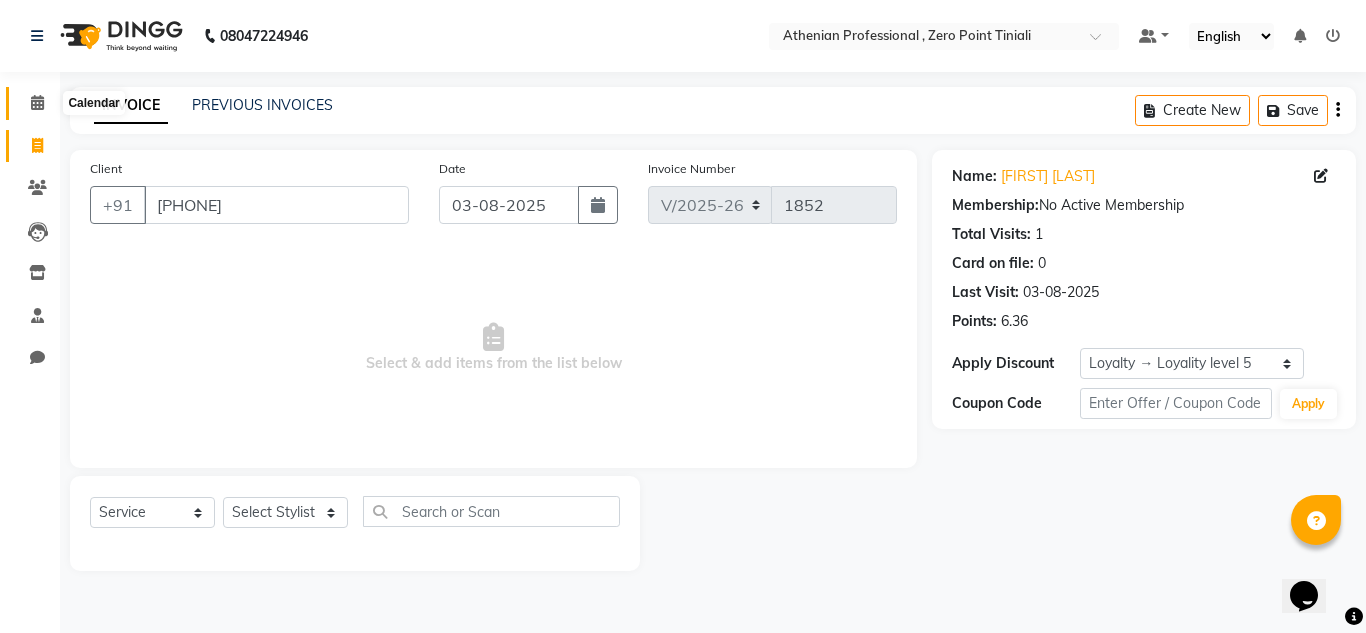 click 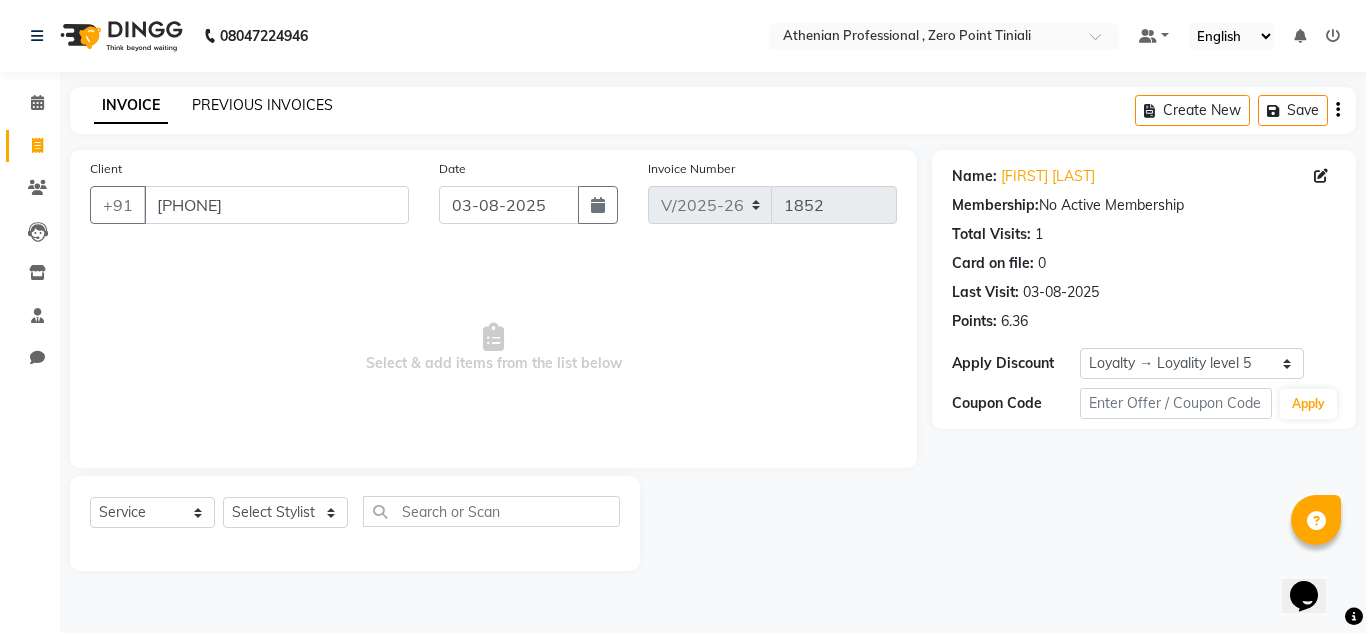 click on "PREVIOUS INVOICES" 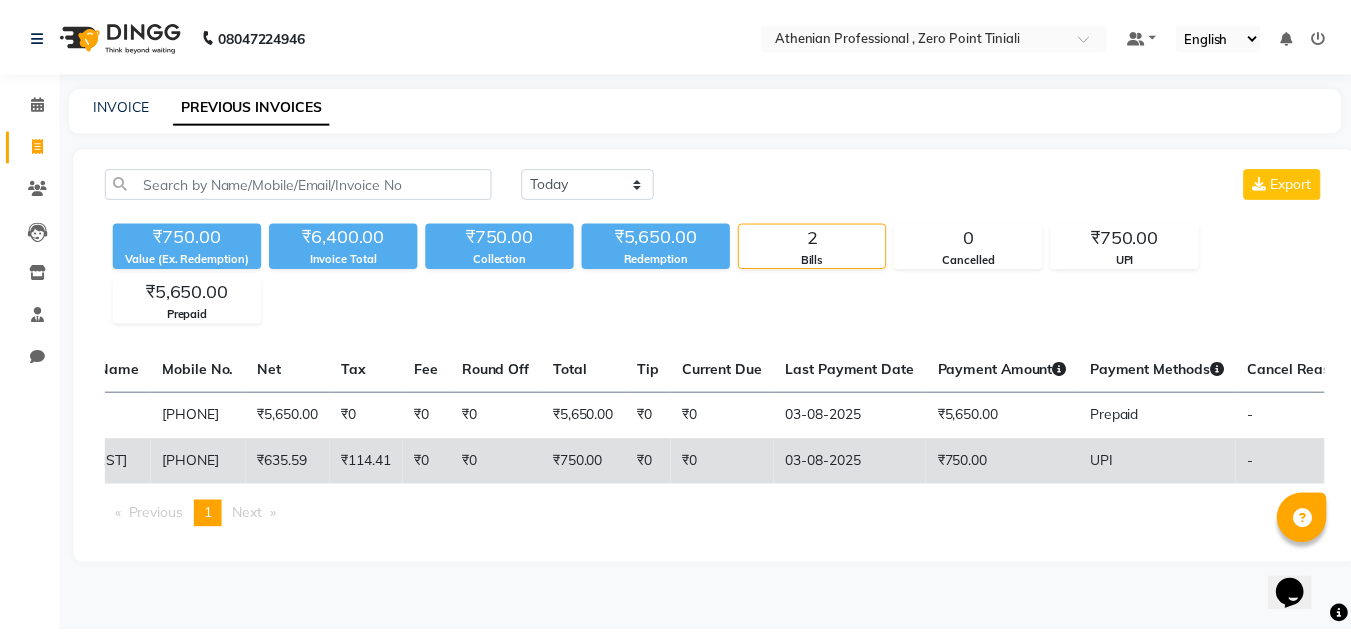 scroll, scrollTop: 0, scrollLeft: 412, axis: horizontal 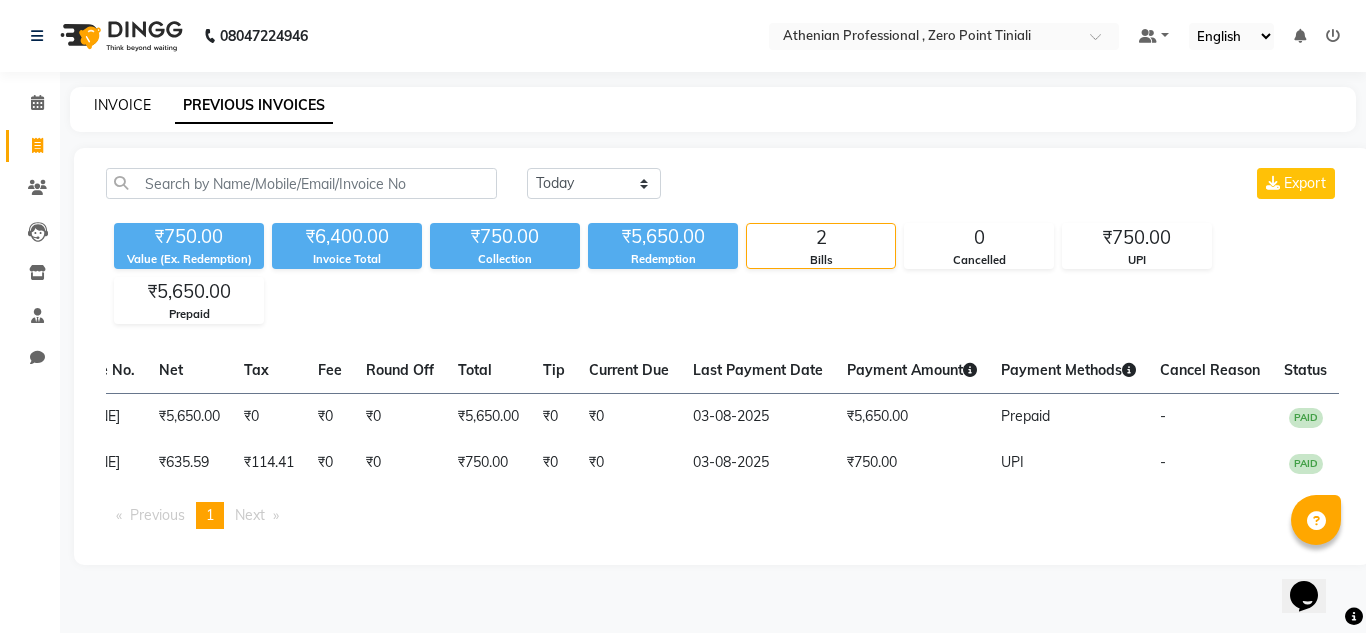 click on "INVOICE" 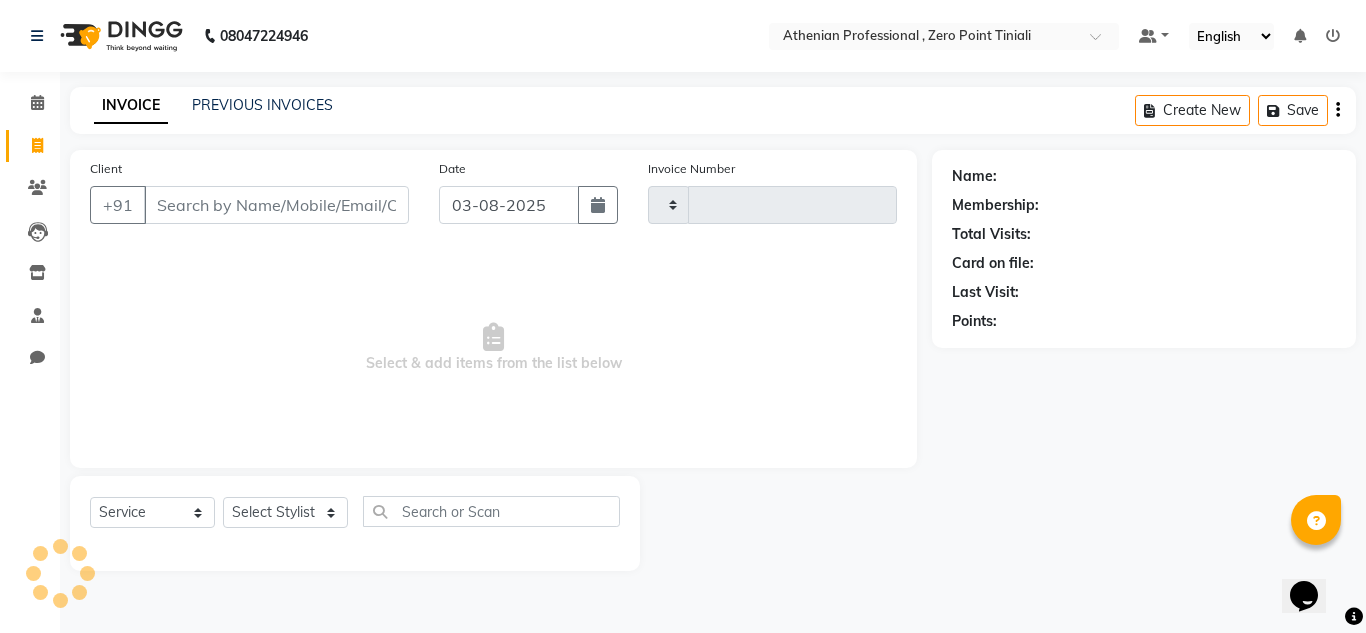 type on "1852" 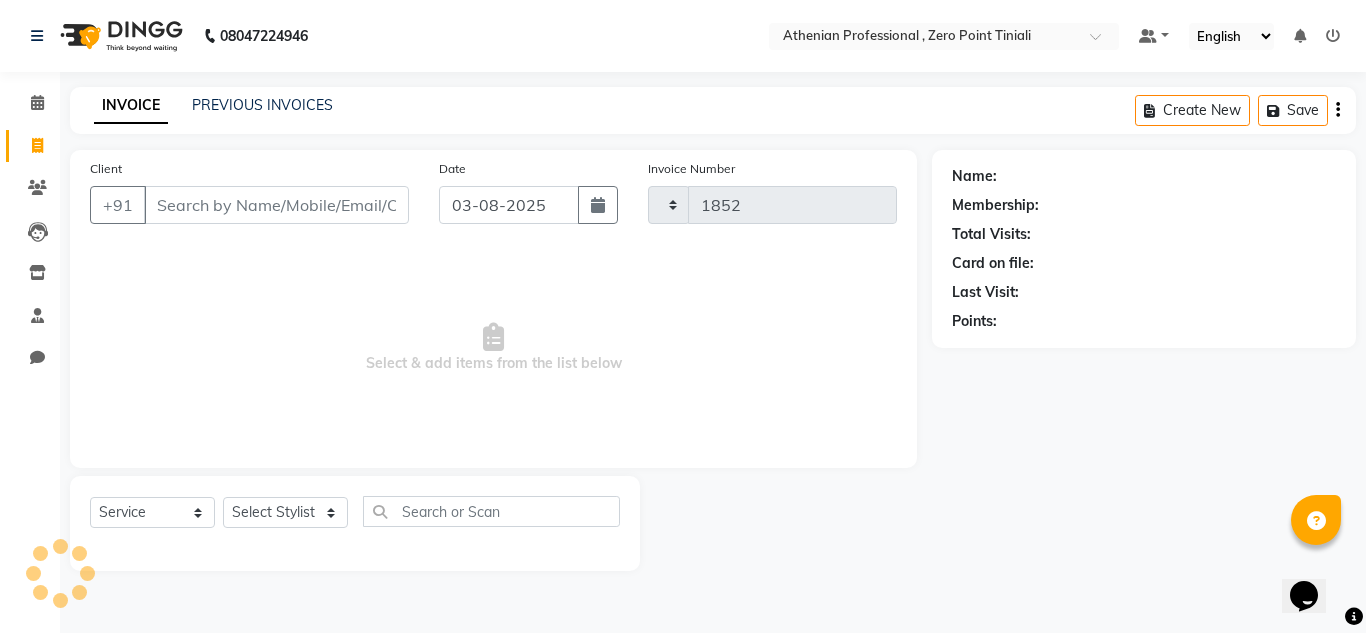 select on "8300" 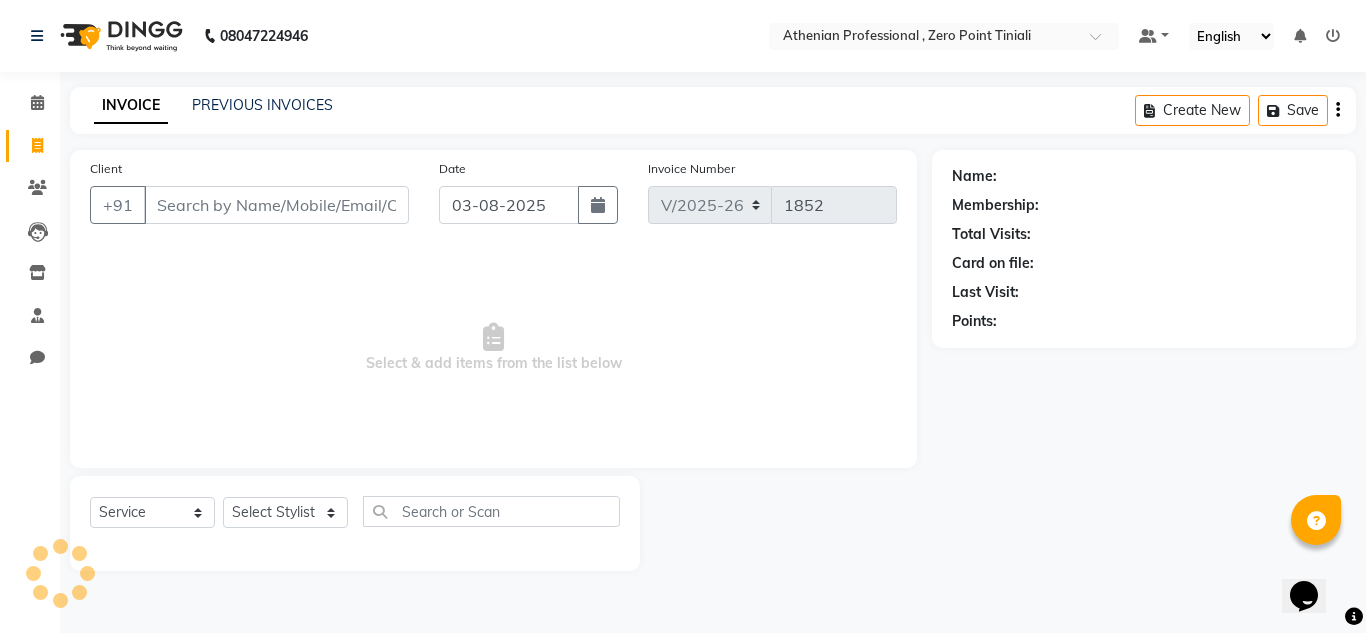 click on "Client" at bounding box center (276, 205) 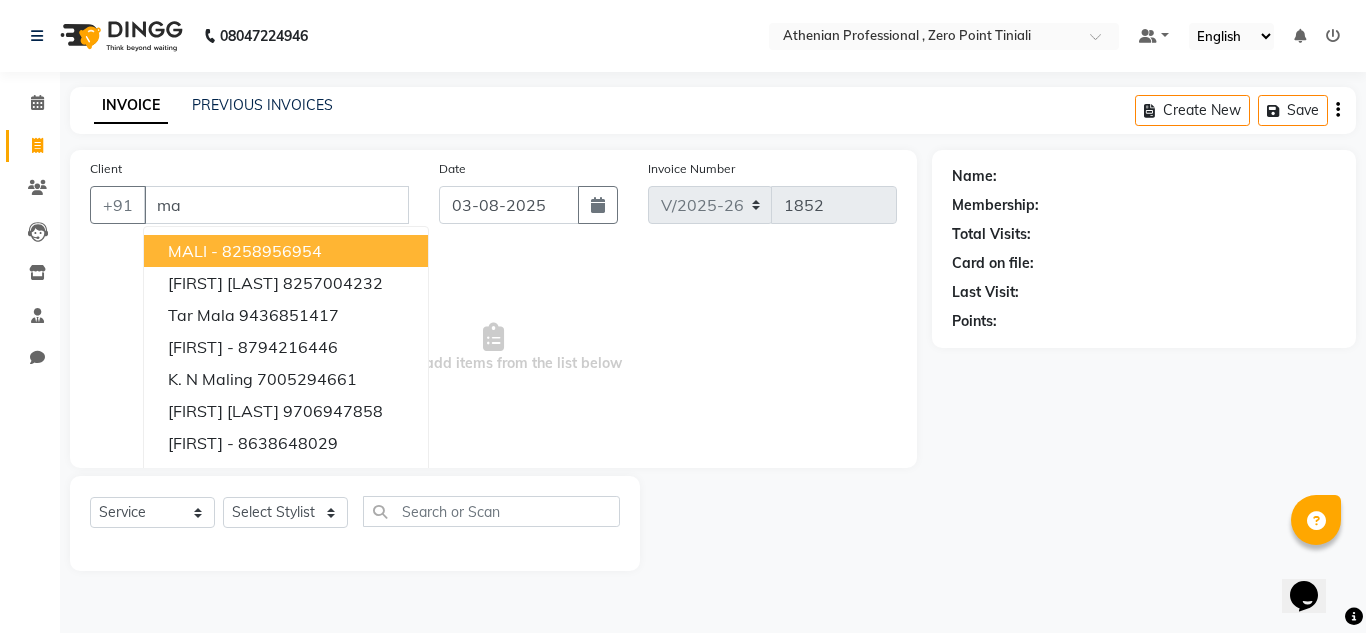 type on "m" 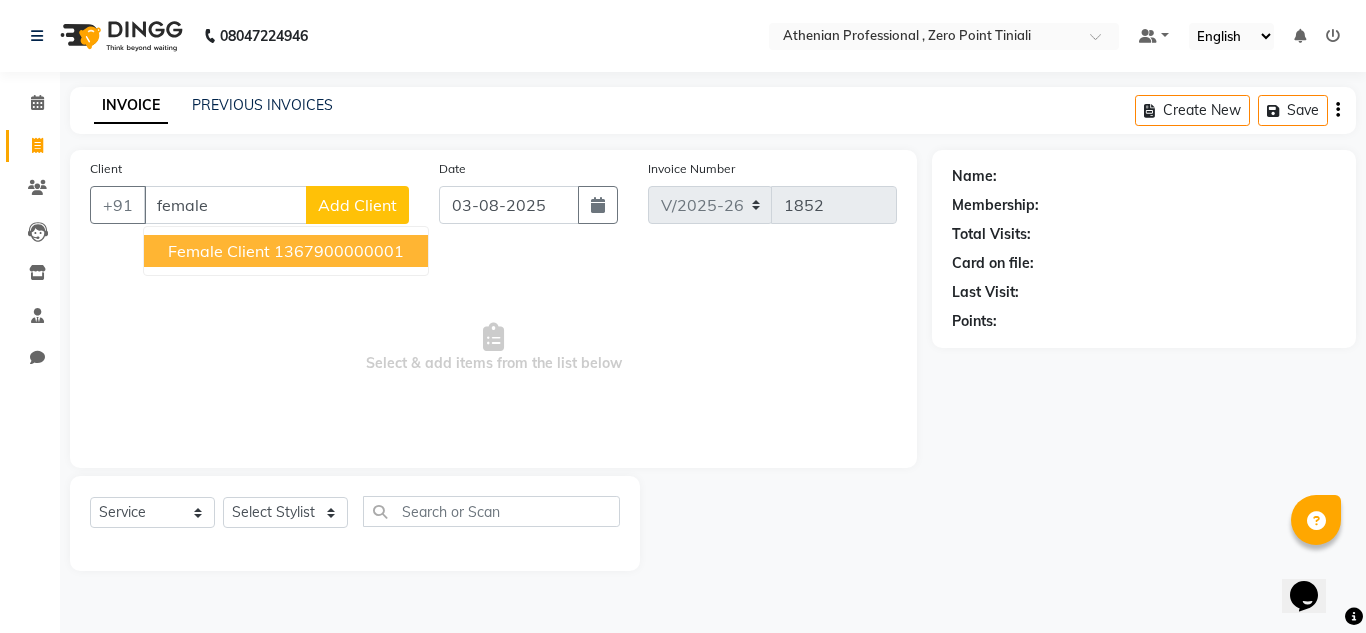 click on "Female Client" at bounding box center (219, 251) 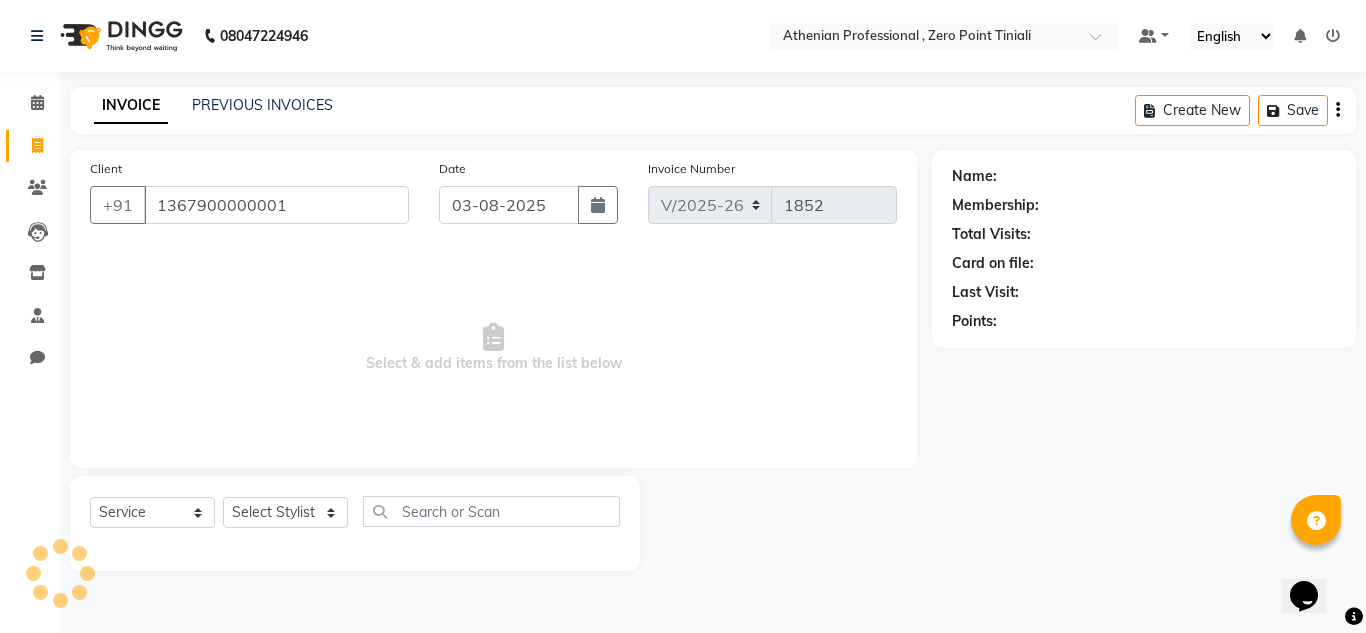 type on "1367900000001" 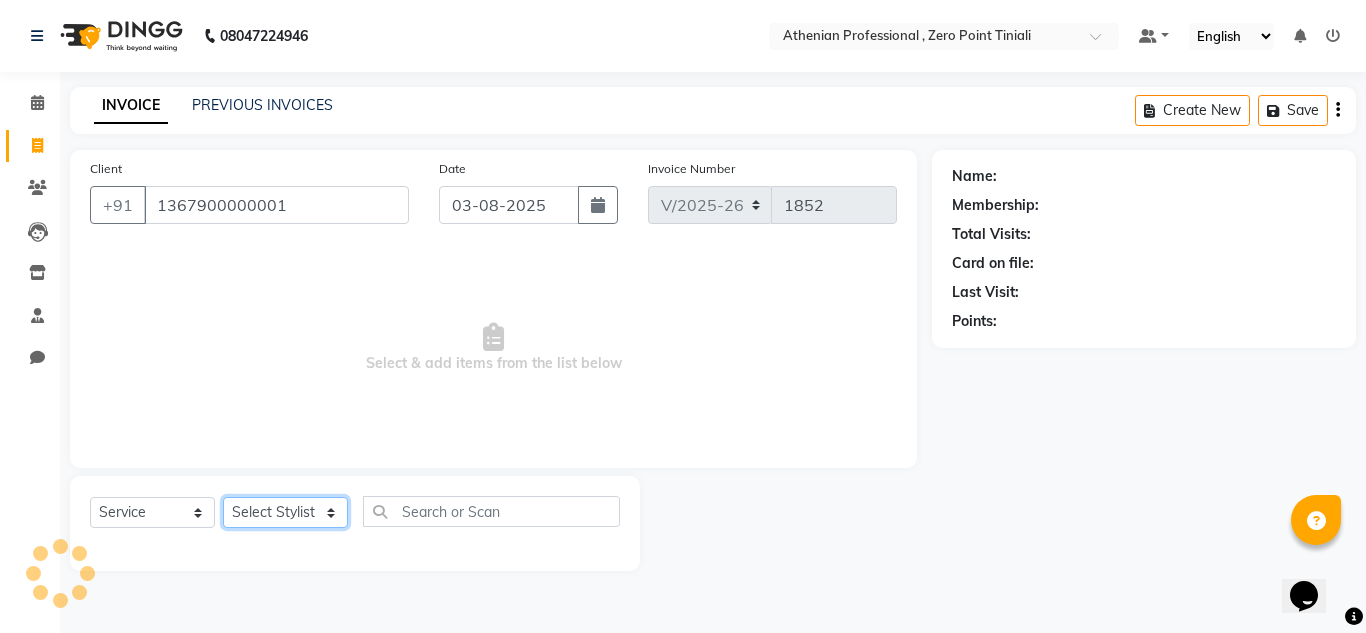 click on "Select Stylist [FIRST] [LAST] [FIRST] [LAST] [FIRST] [LAST] [FIRST] [LAST] Manager [FIRST] [LAST] [FIRST] [LAST] [FIRST] [LAST] [FIRST] [LAST] [FIRST] [LAST] [FIRST] [LAST] [FIRST] [LAST] Toingam Jamikham [FIRST] [LAST]" 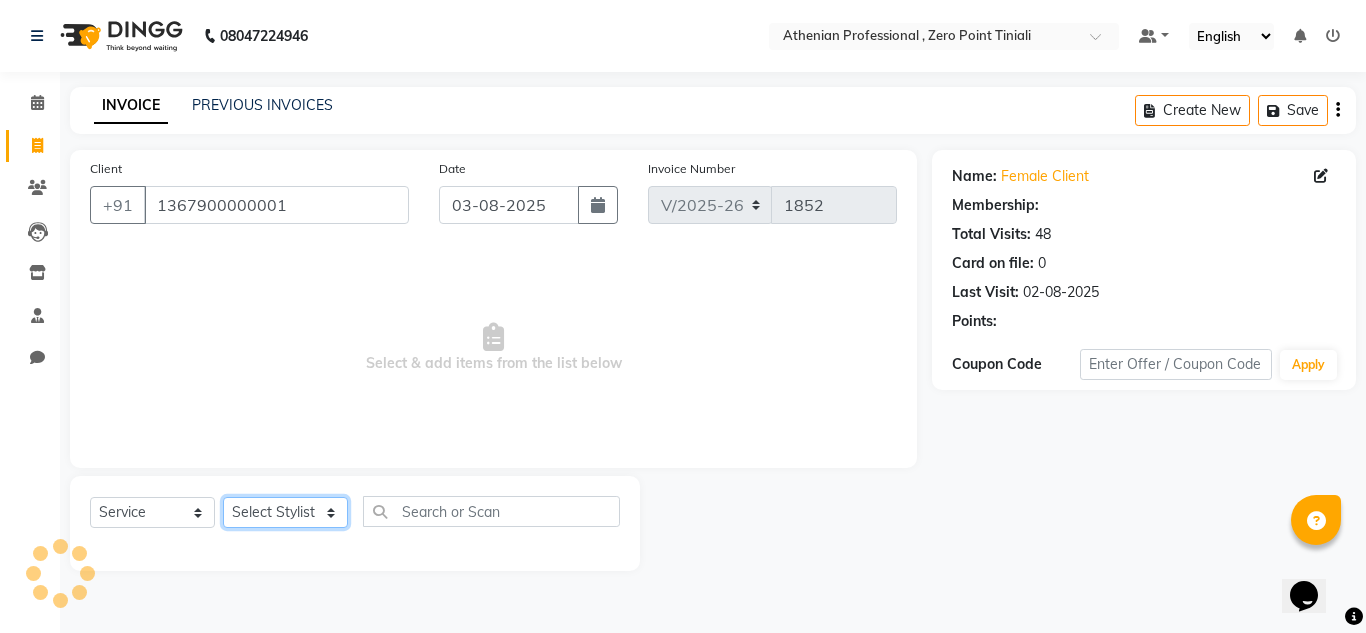 select on "1: Object" 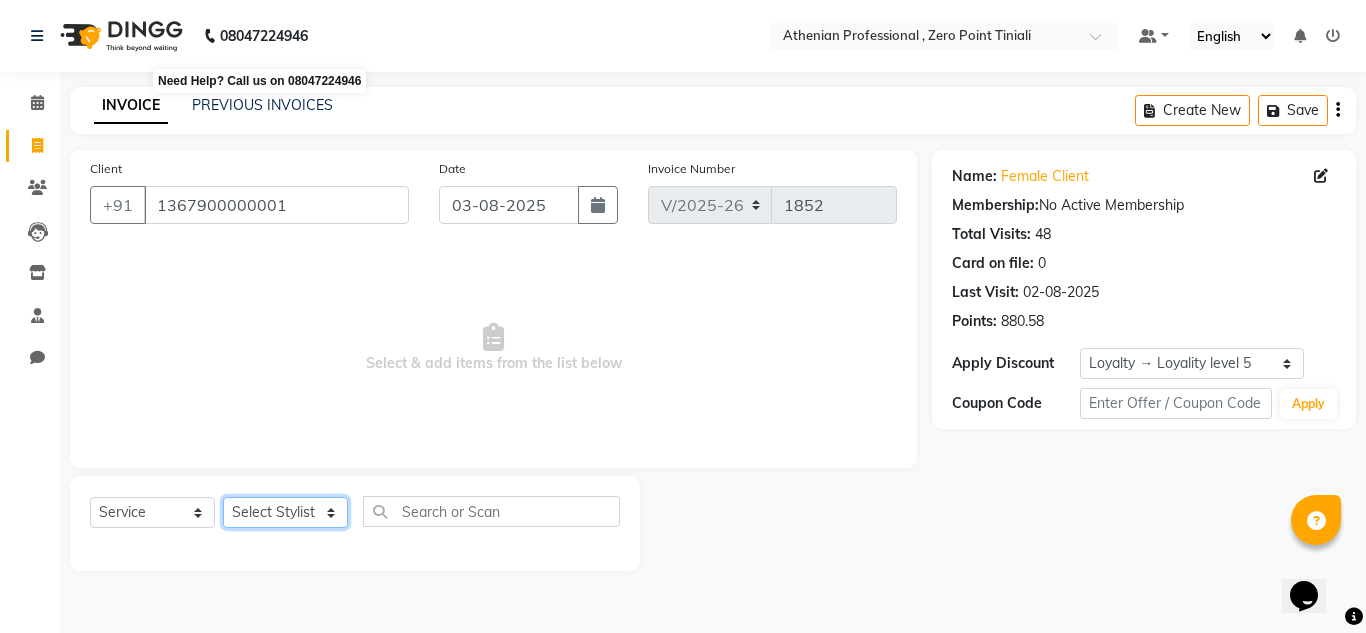 select on "80201" 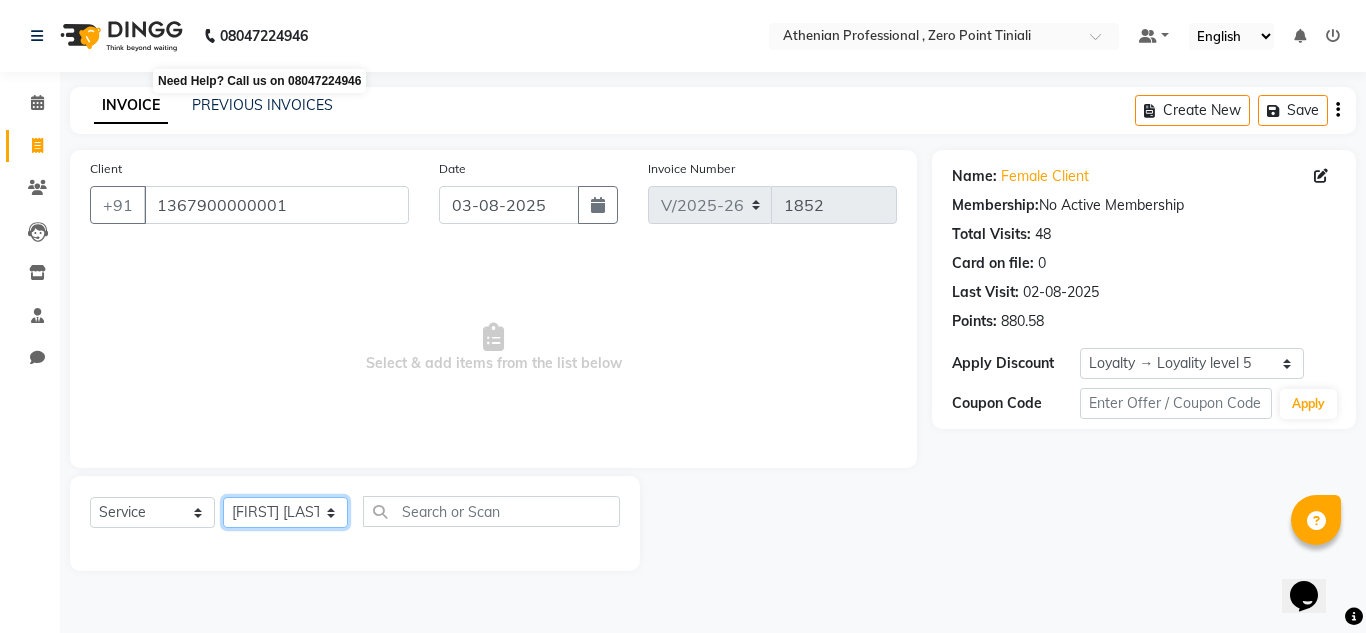 click on "Select Stylist [FIRST] [LAST] [FIRST] [LAST] [FIRST] [LAST] [FIRST] [LAST] Manager [FIRST] [LAST] [FIRST] [LAST] [FIRST] [LAST] [FIRST] [LAST] [FIRST] [LAST] [FIRST] [LAST] [FIRST] [LAST] Toingam Jamikham [FIRST] [LAST]" 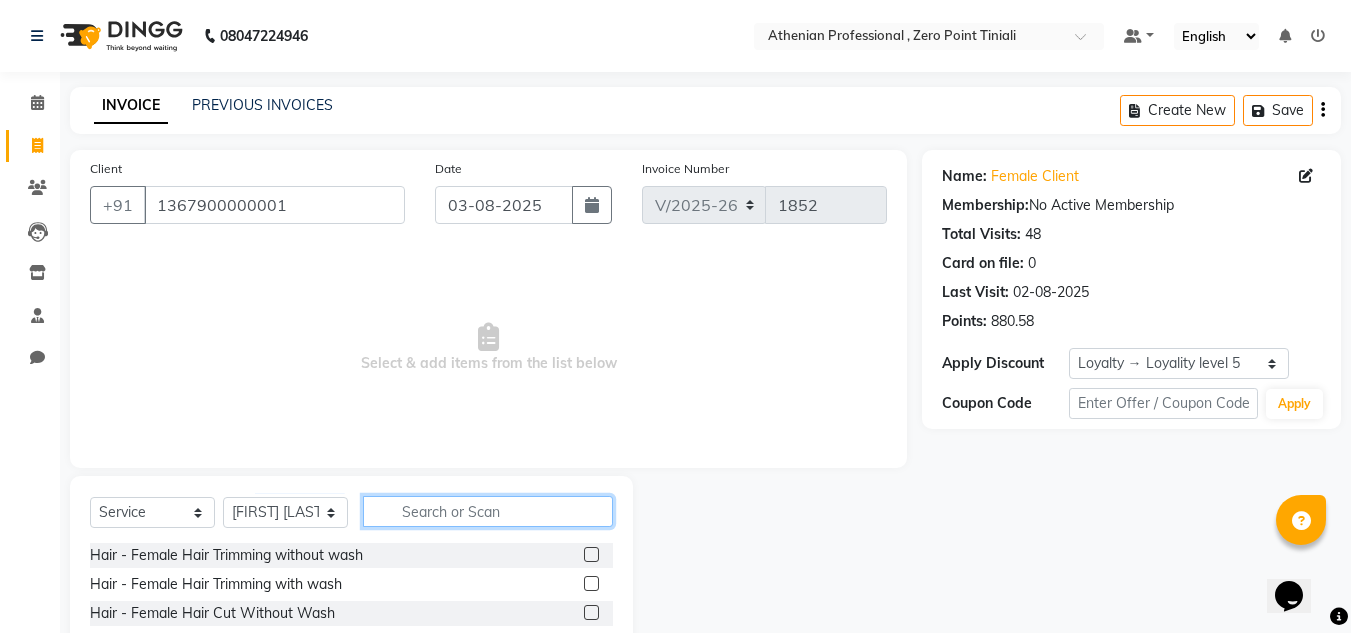 click 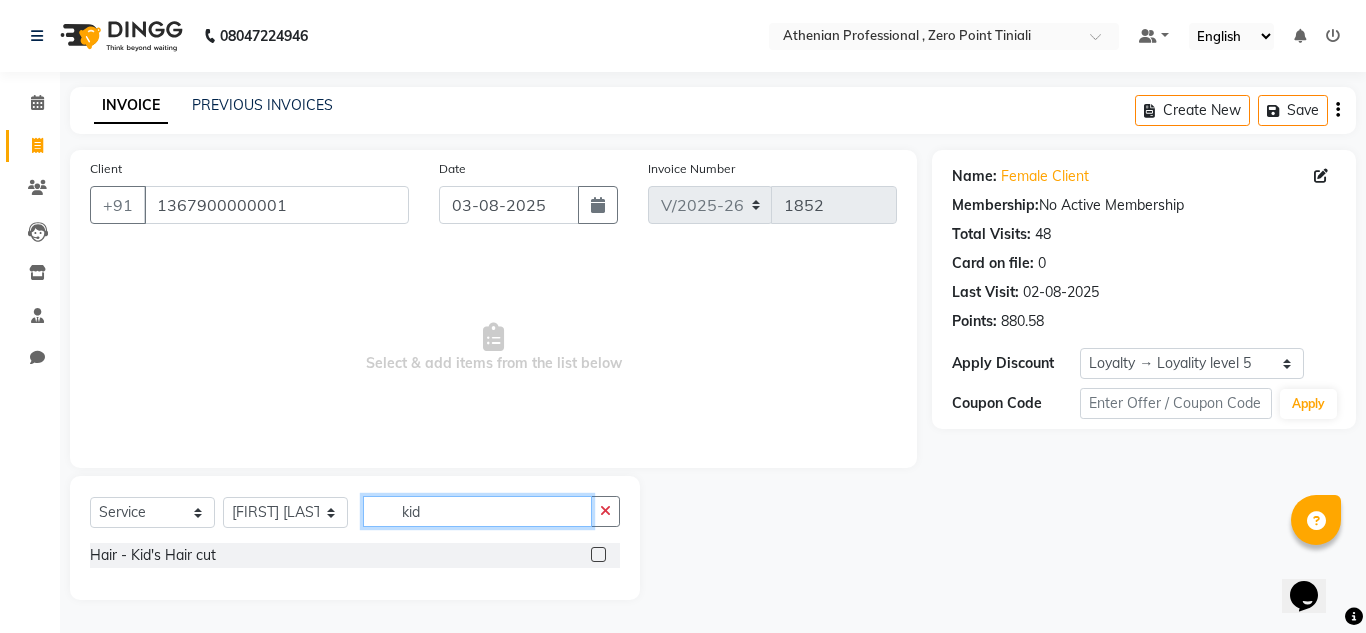 type on "kid" 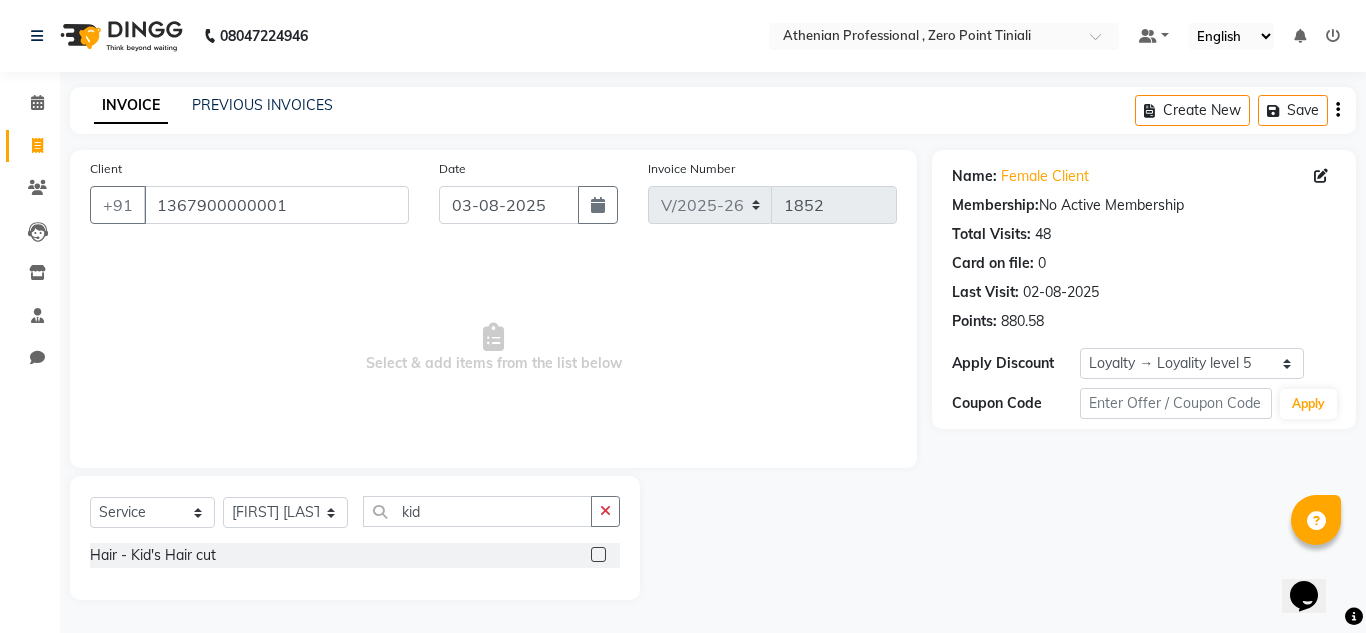 click 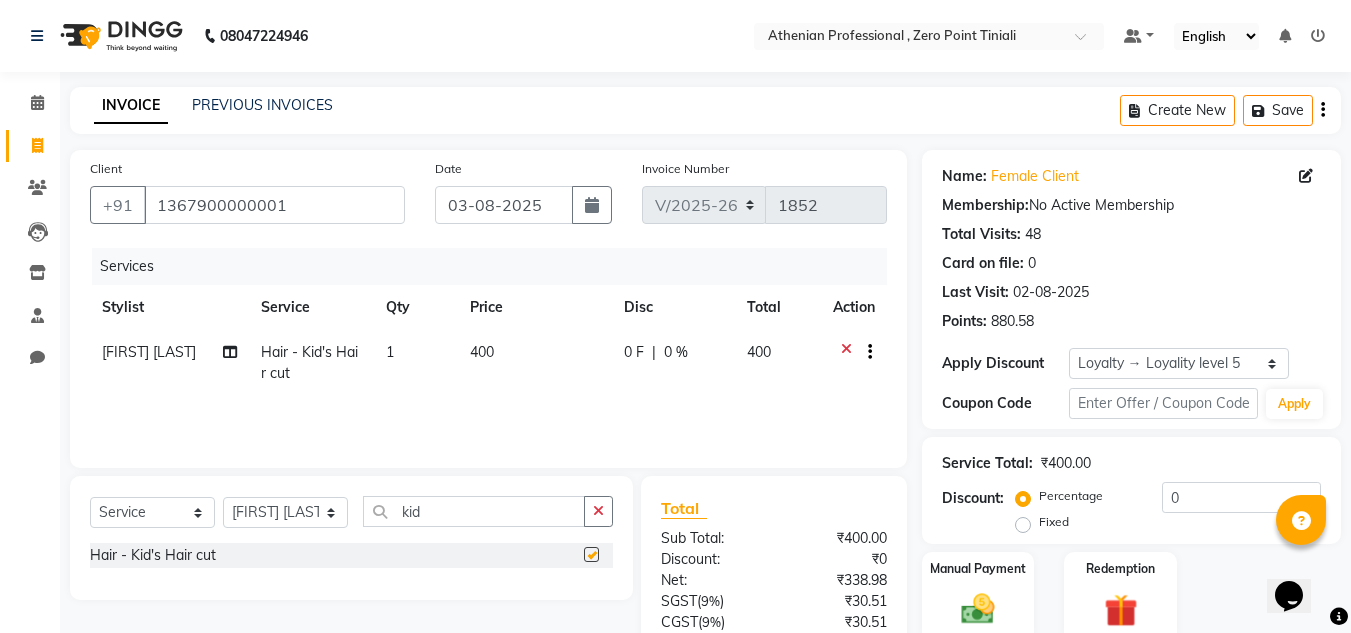 checkbox on "false" 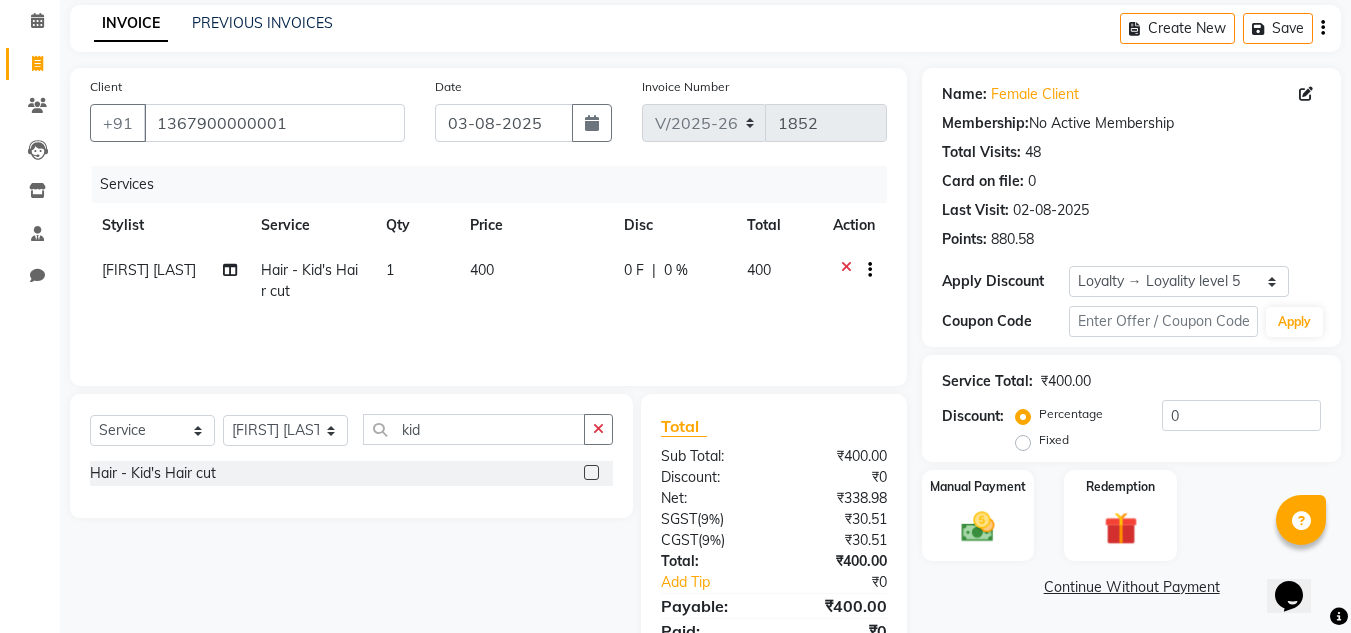 scroll, scrollTop: 85, scrollLeft: 0, axis: vertical 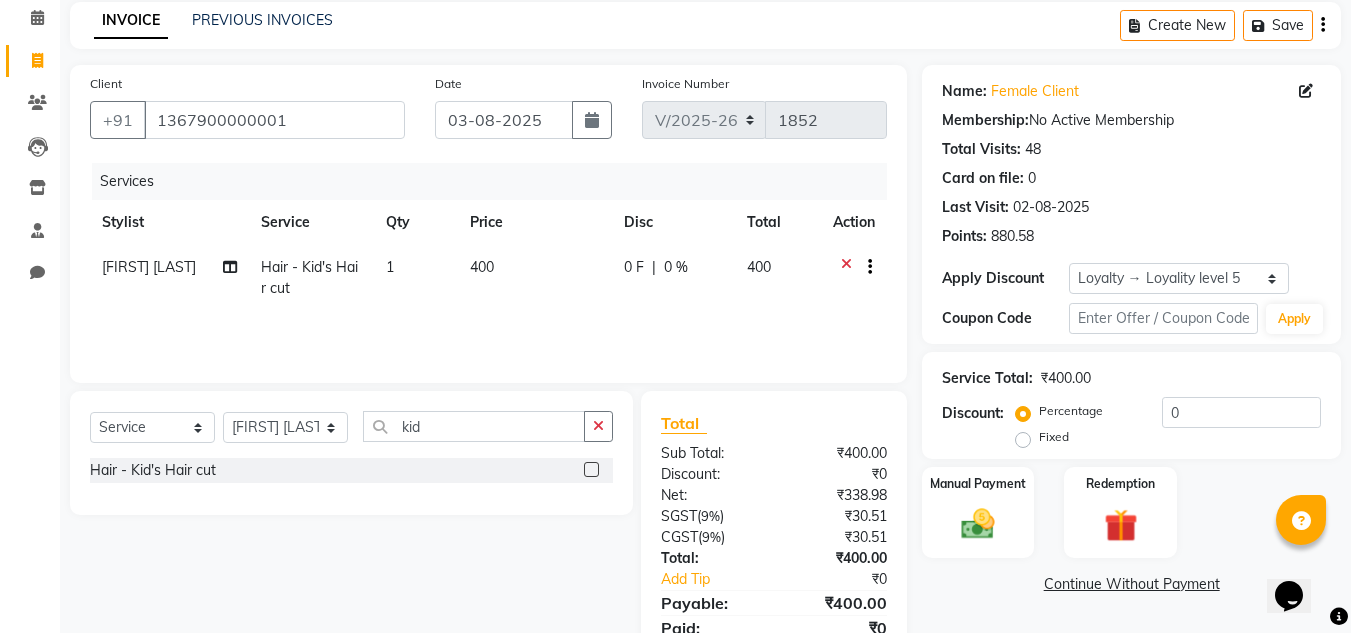 click on "400" 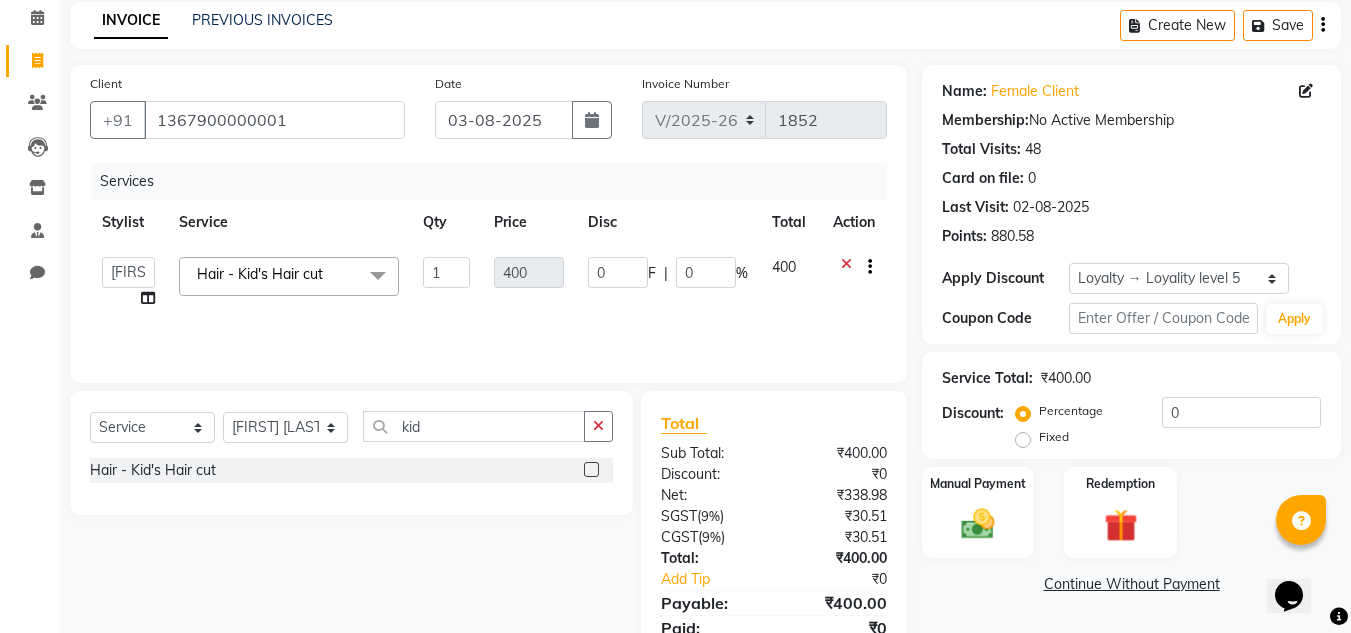 click 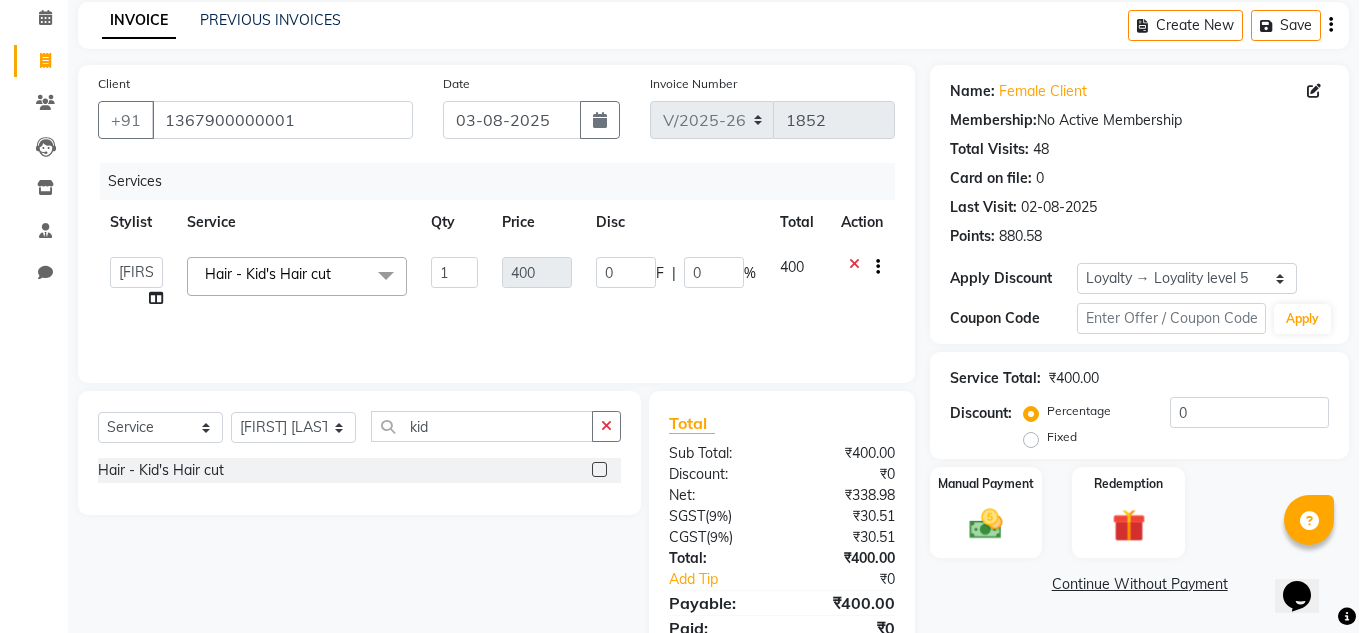 scroll, scrollTop: 0, scrollLeft: 0, axis: both 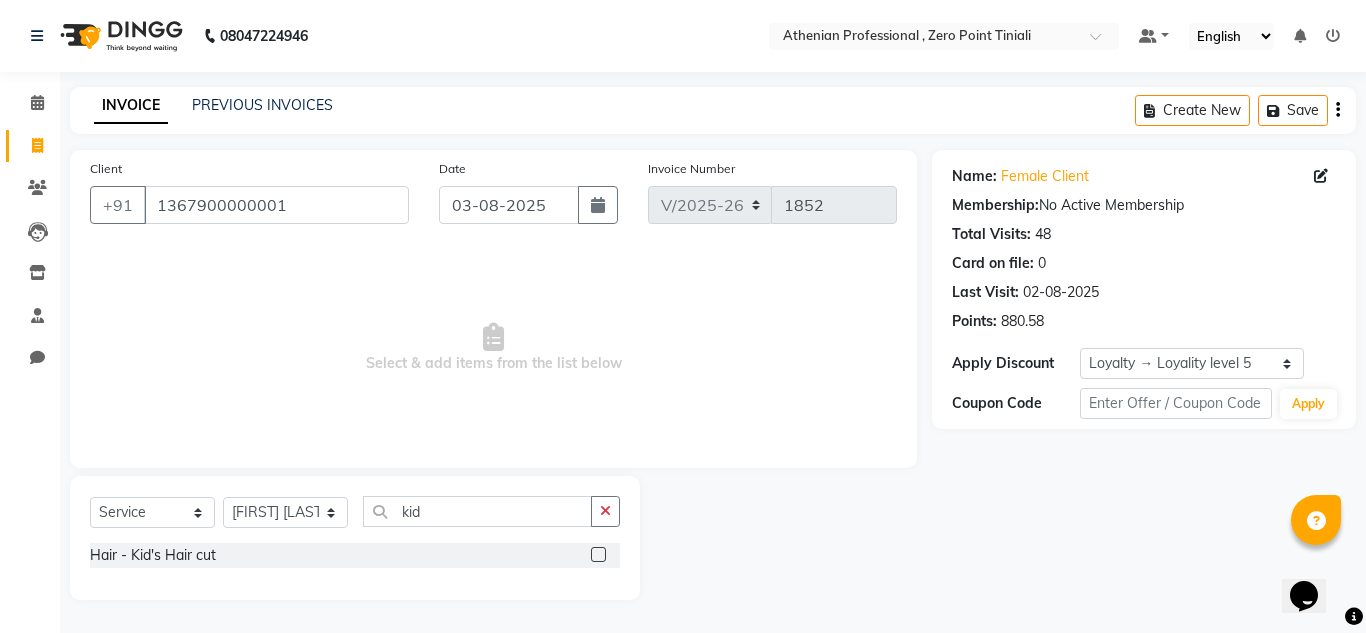 click at bounding box center [1333, 36] 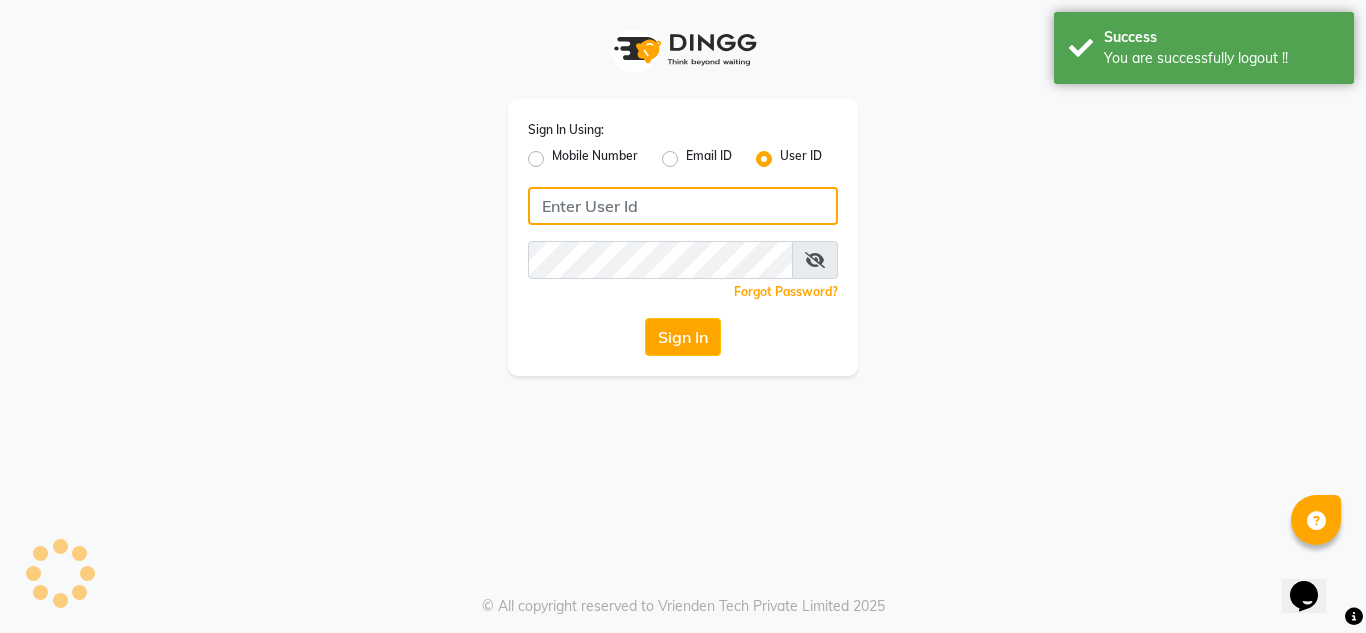 type on "[PHONE]" 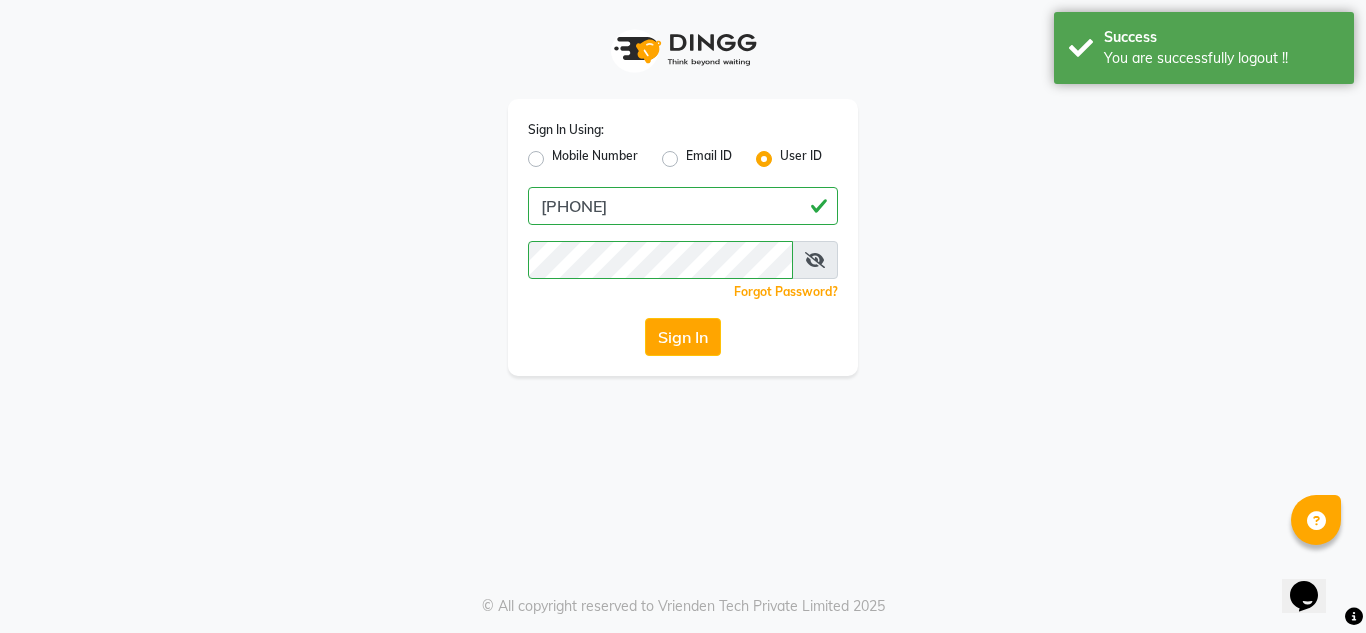 click on "Email ID" 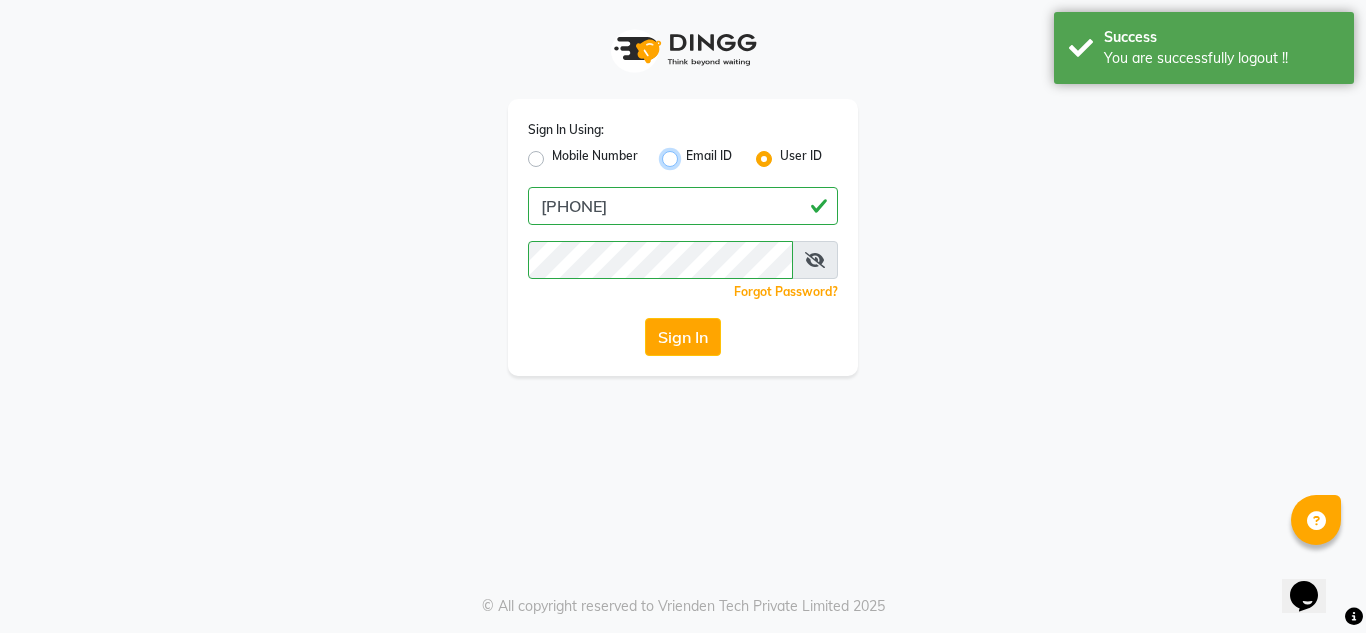 click on "Email ID" at bounding box center (692, 153) 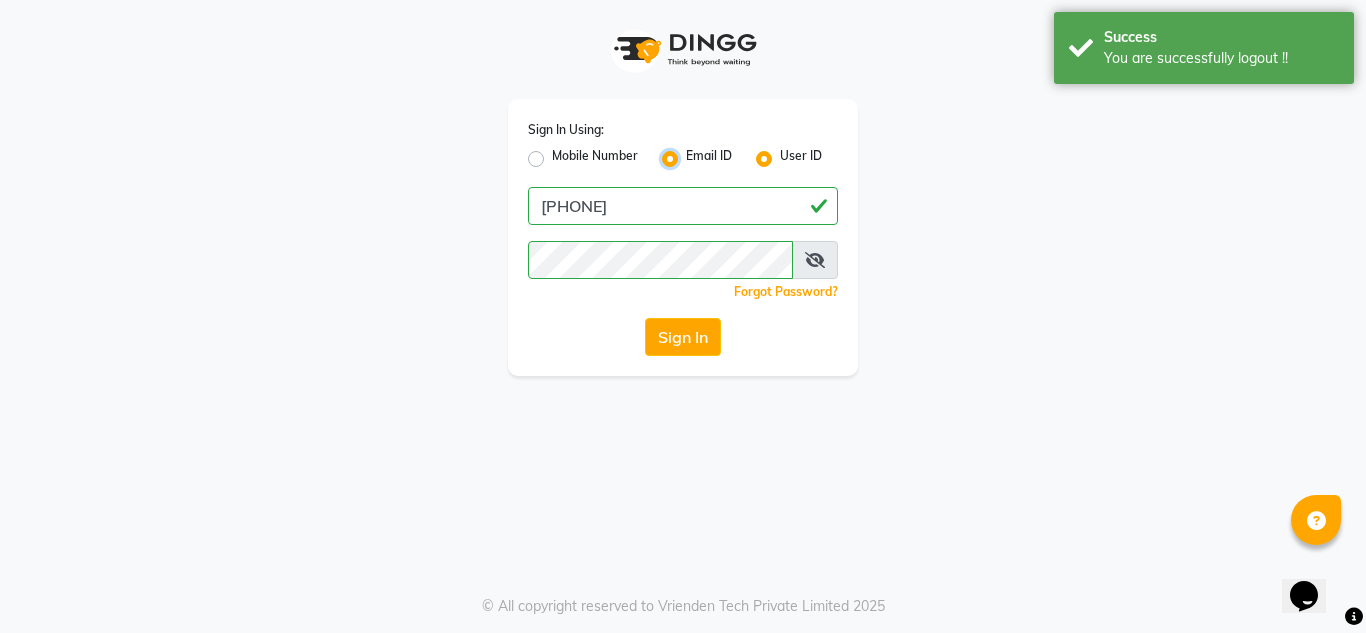 radio on "false" 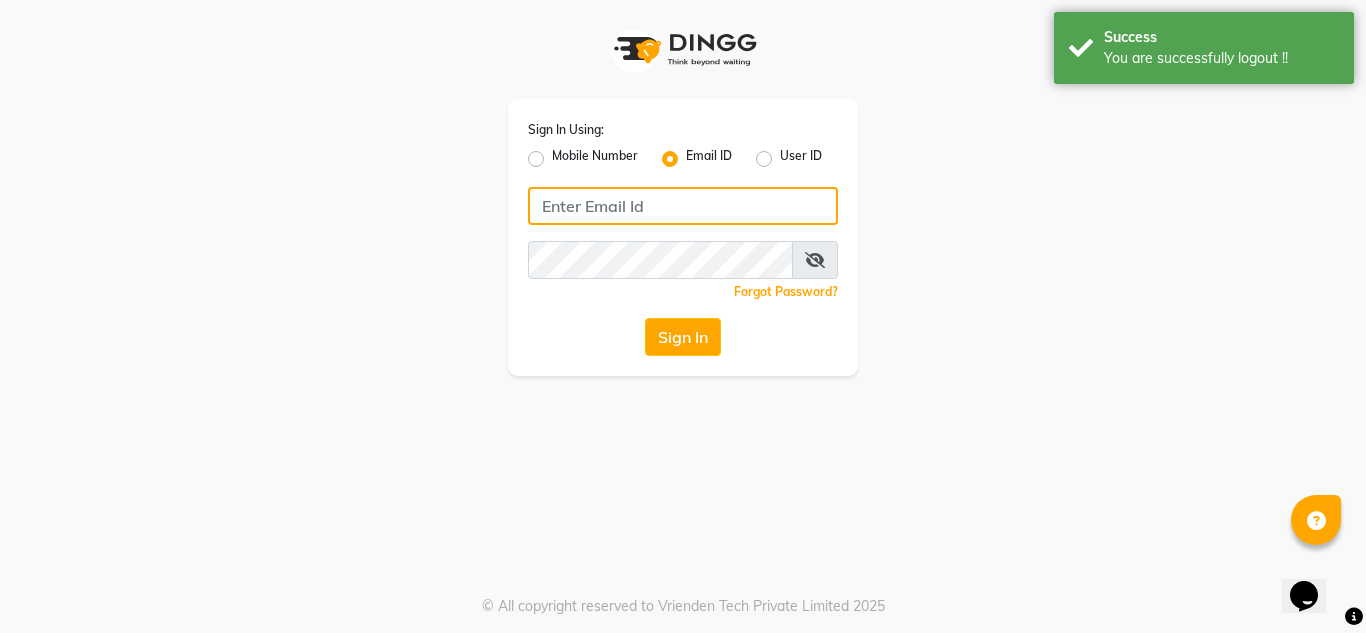 click 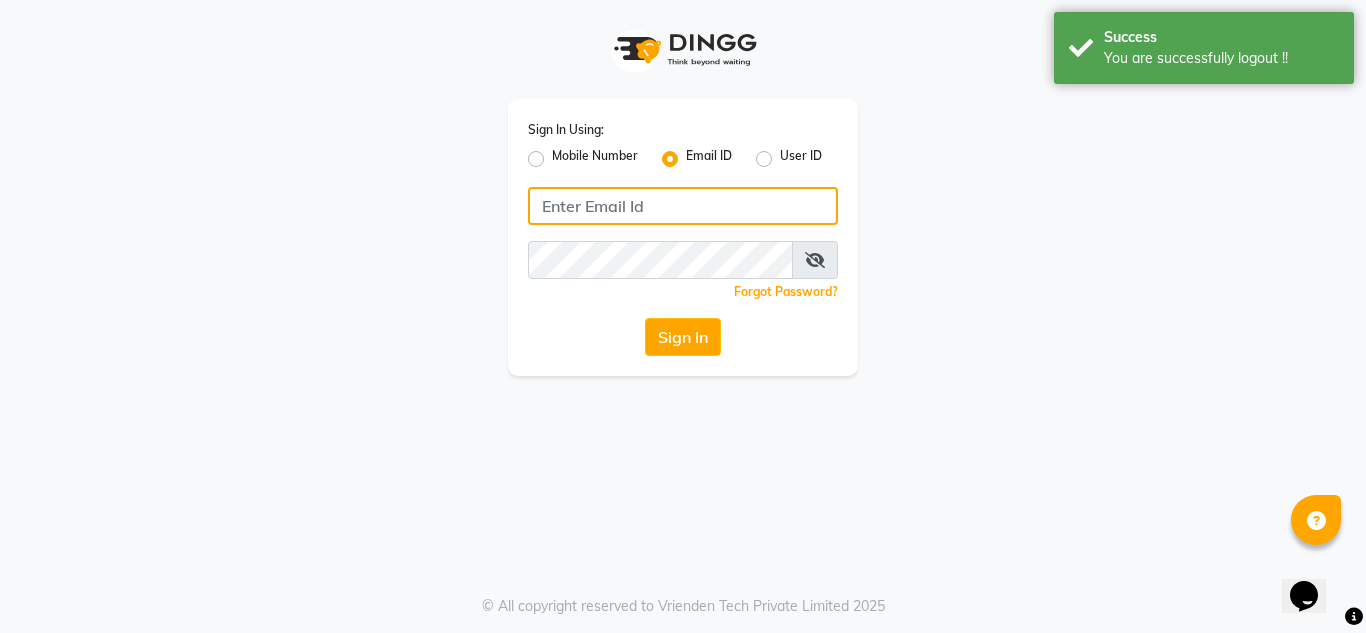type on "atheniansalon" 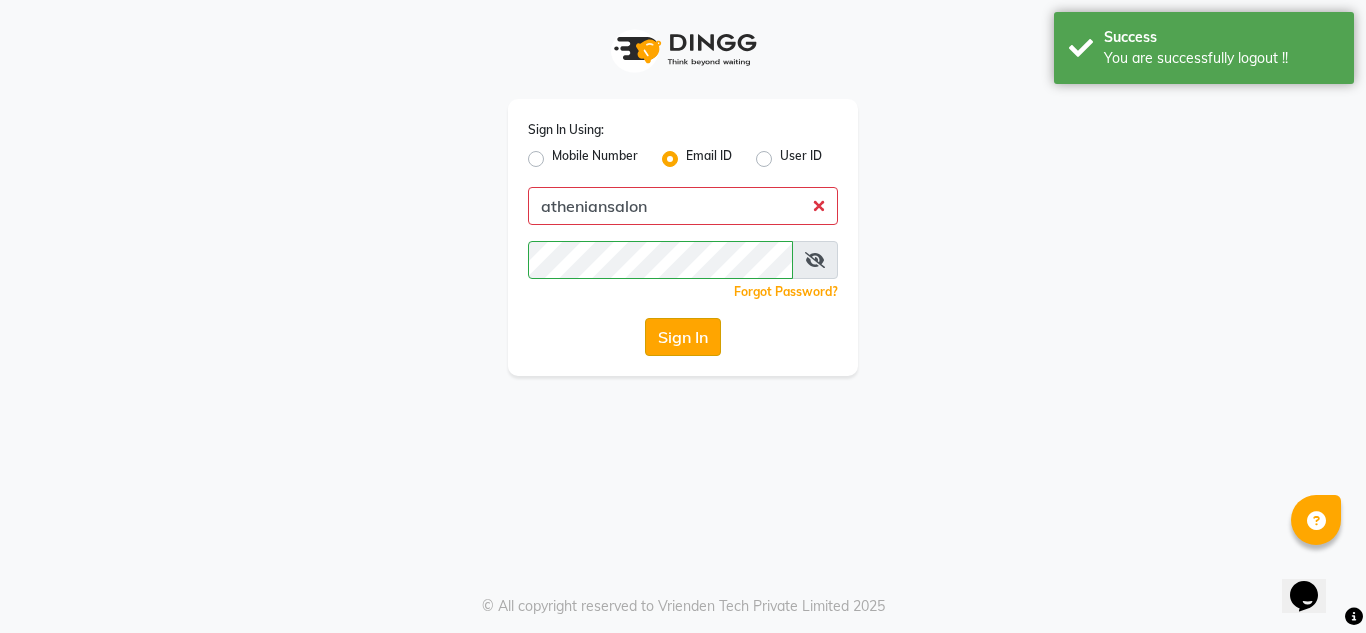click on "Sign In" 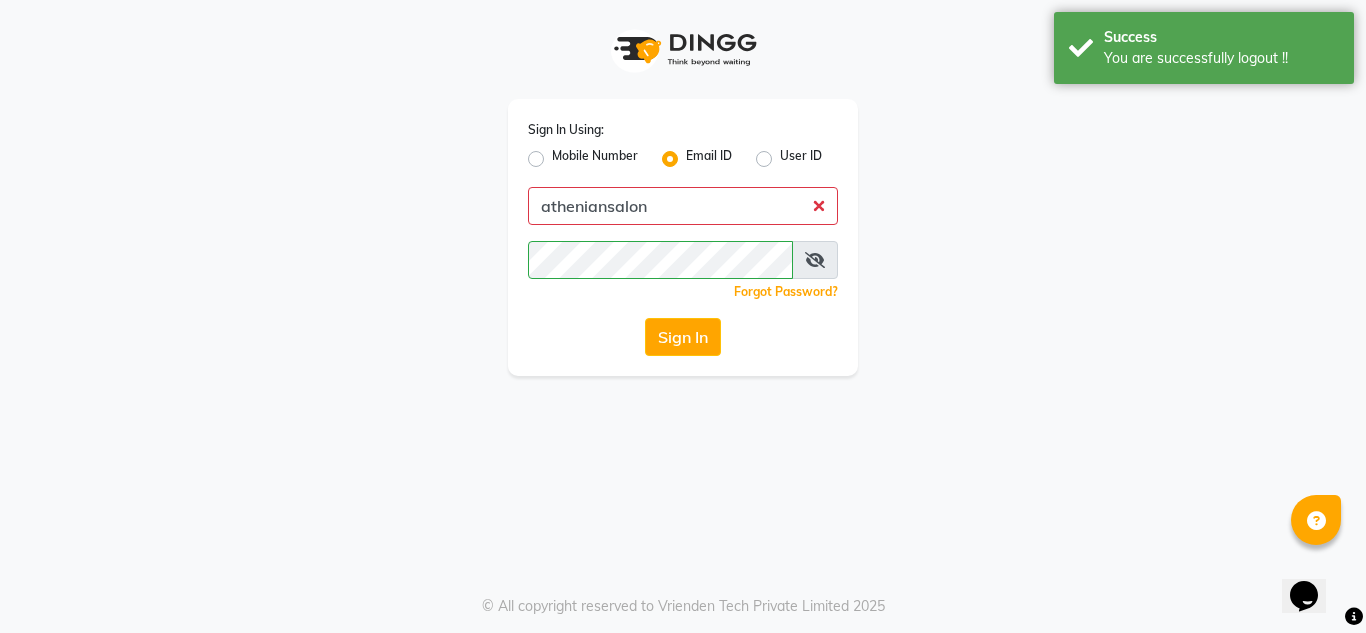 click on "User ID" 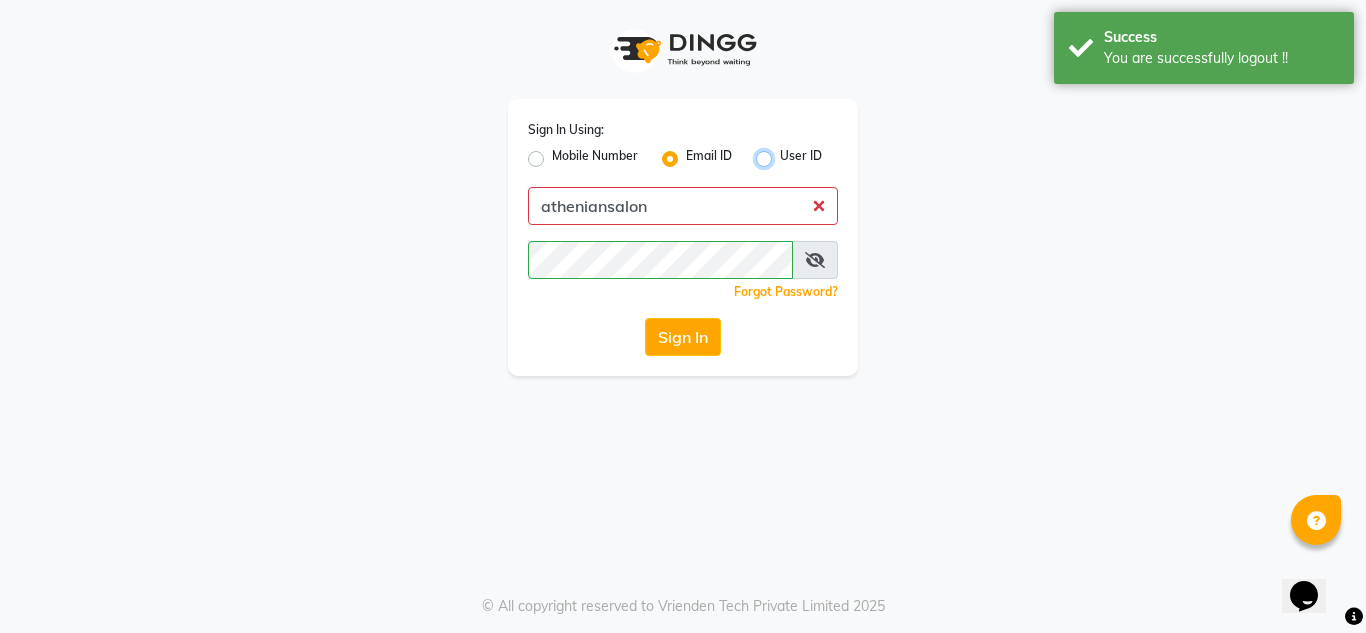 click on "User ID" at bounding box center [786, 153] 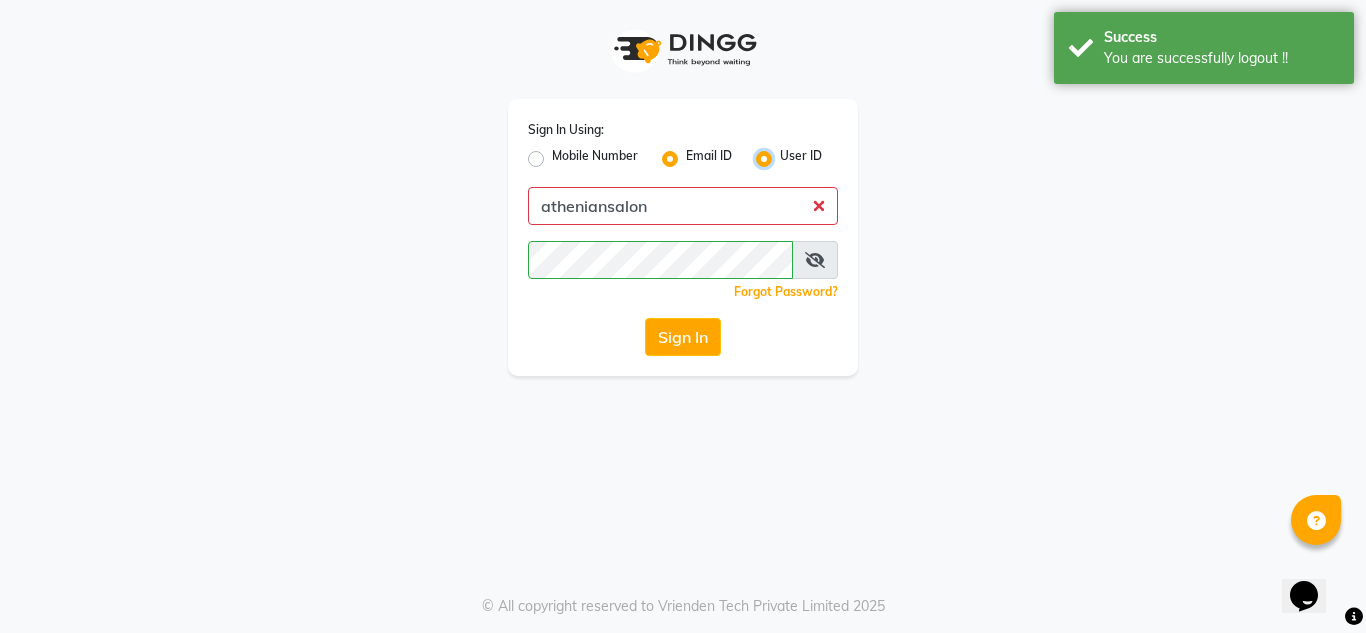 radio on "false" 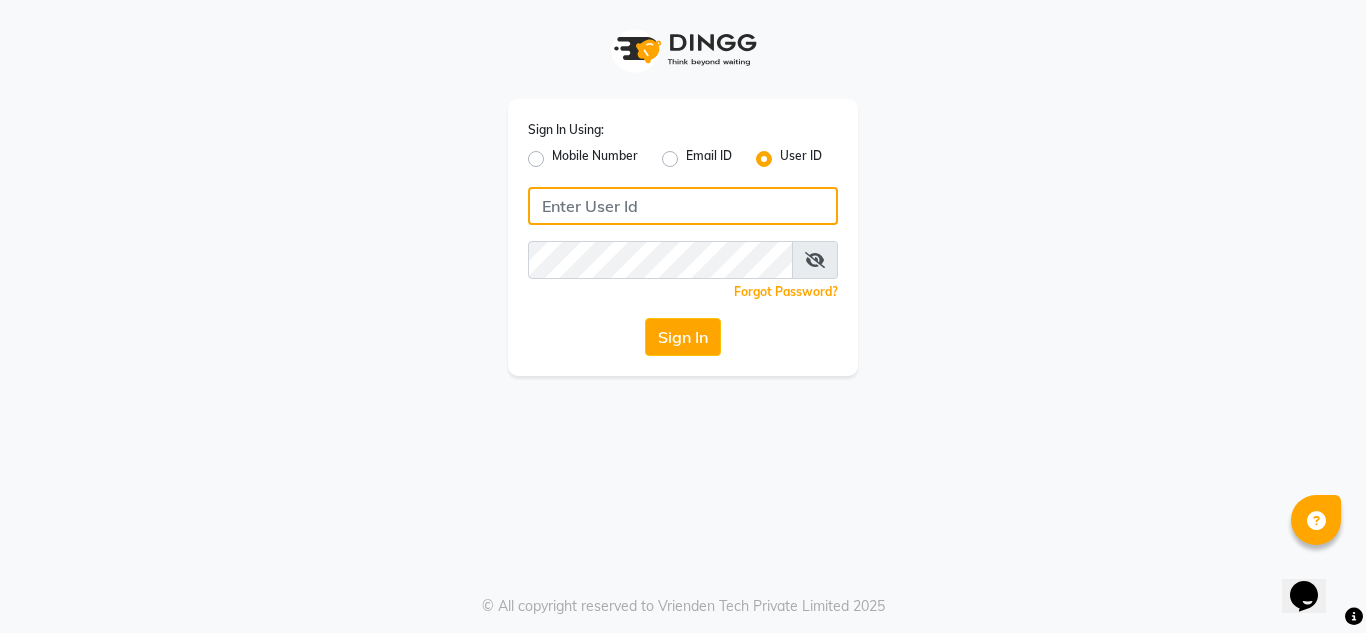 click 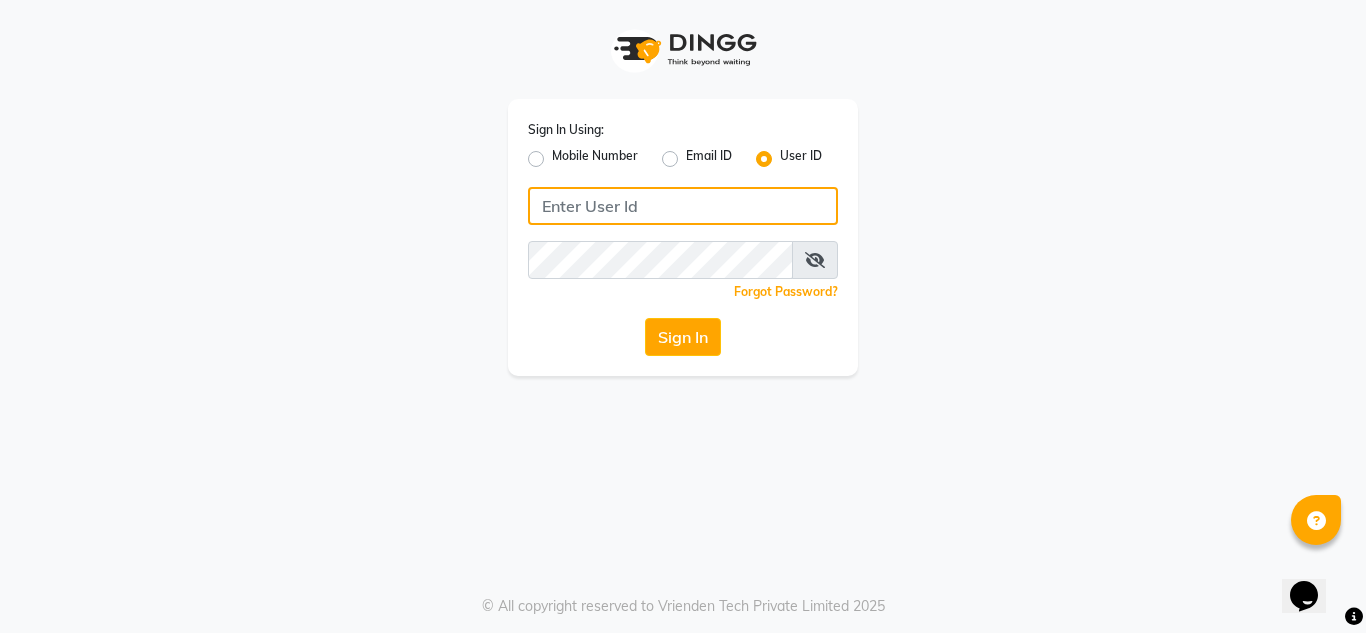 type on "atheniansalon" 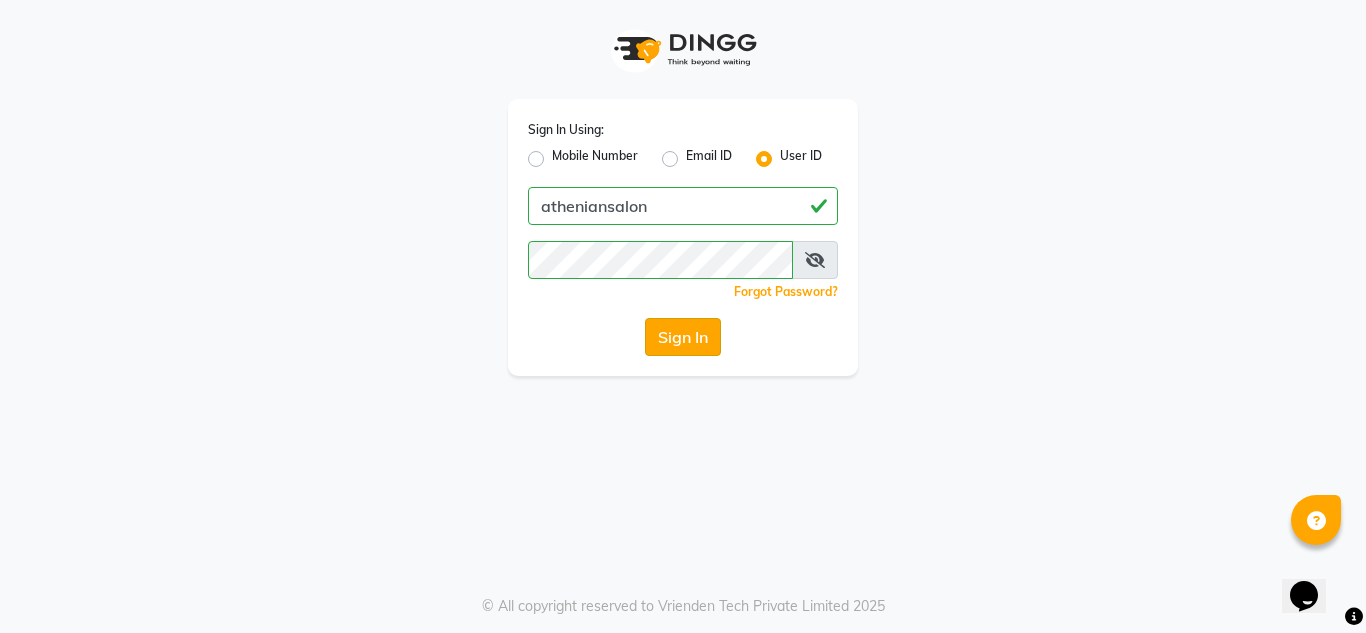 click on "Sign In" 